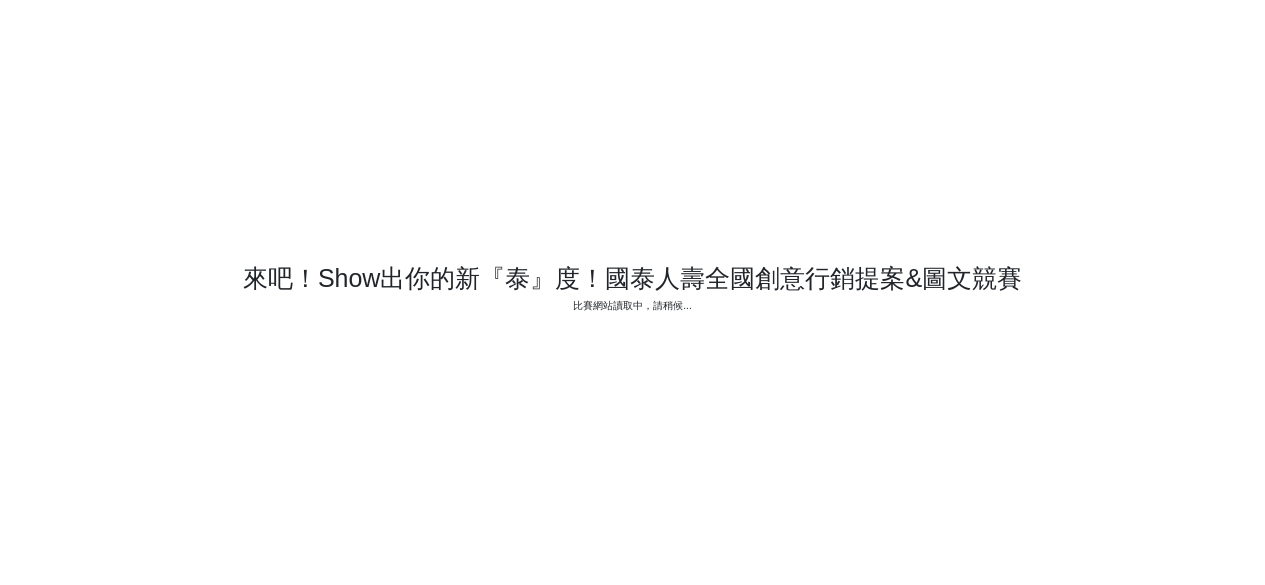 scroll, scrollTop: 0, scrollLeft: 0, axis: both 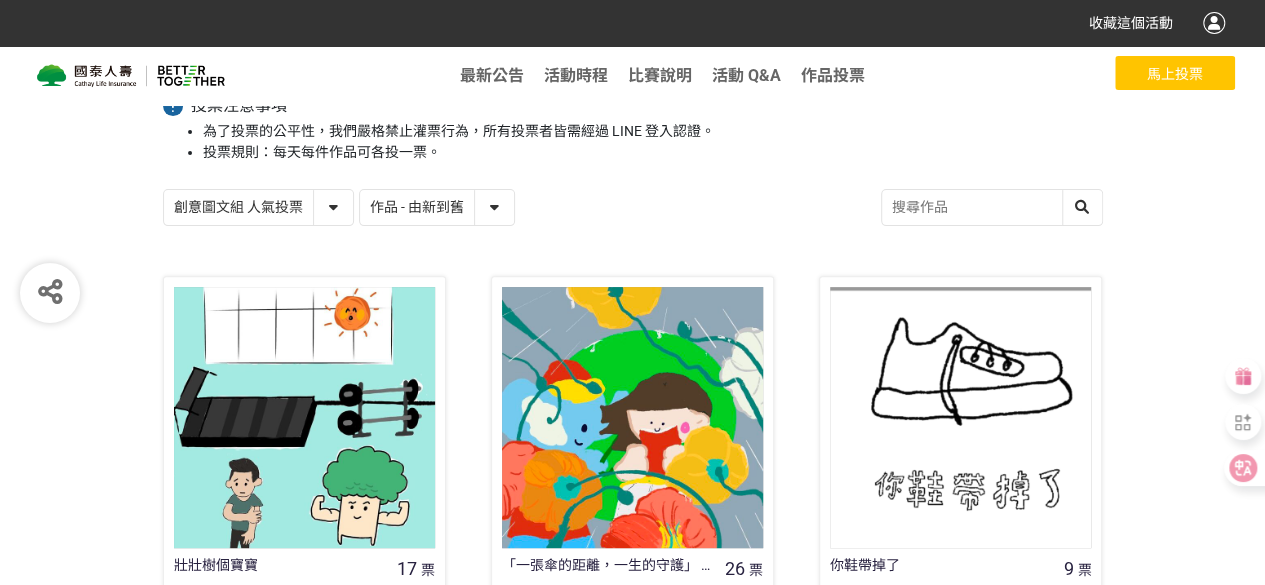 click on "創意圖文組 人氣投票 行銷提案組 人氣投票" at bounding box center [258, 207] 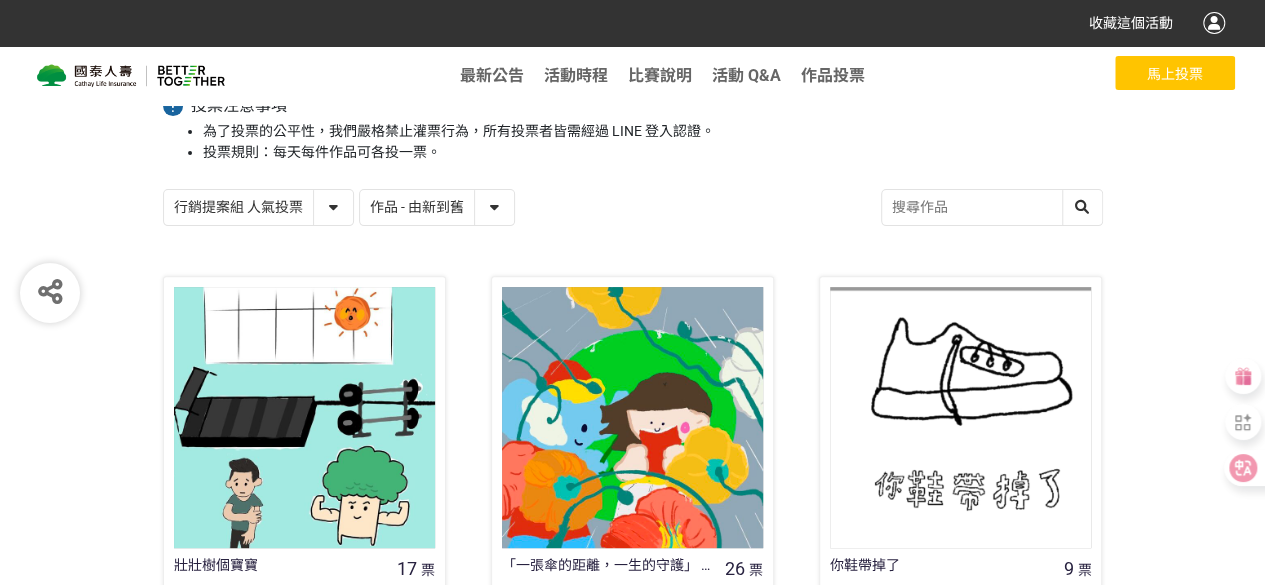 click on "創意圖文組 人氣投票 行銷提案組 人氣投票" at bounding box center (258, 207) 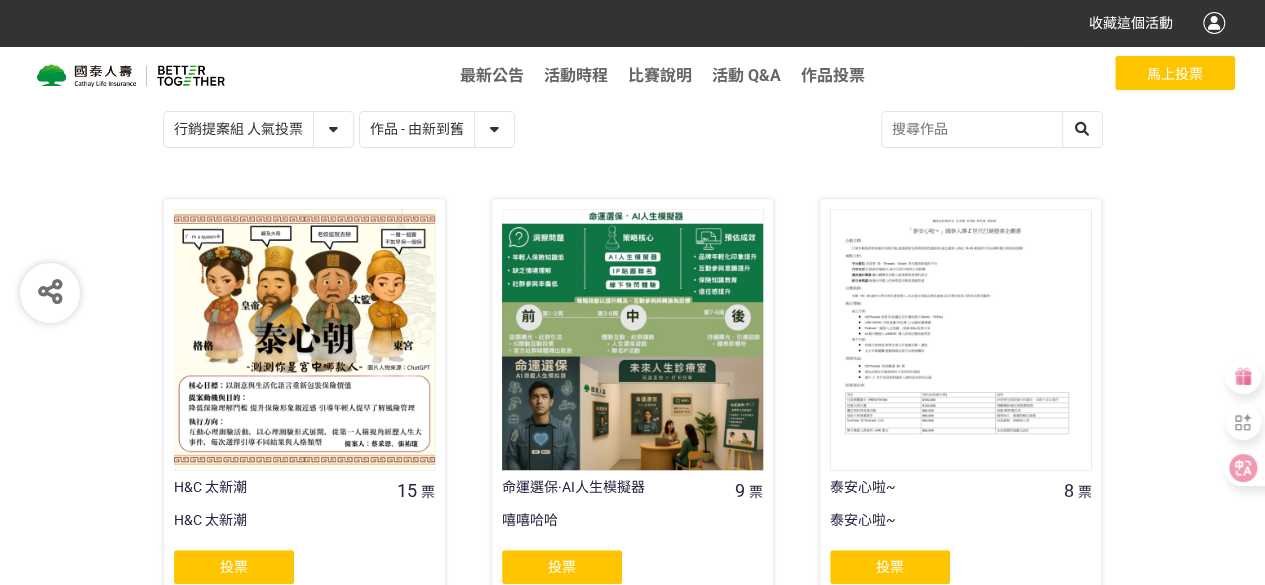 scroll, scrollTop: 50, scrollLeft: 0, axis: vertical 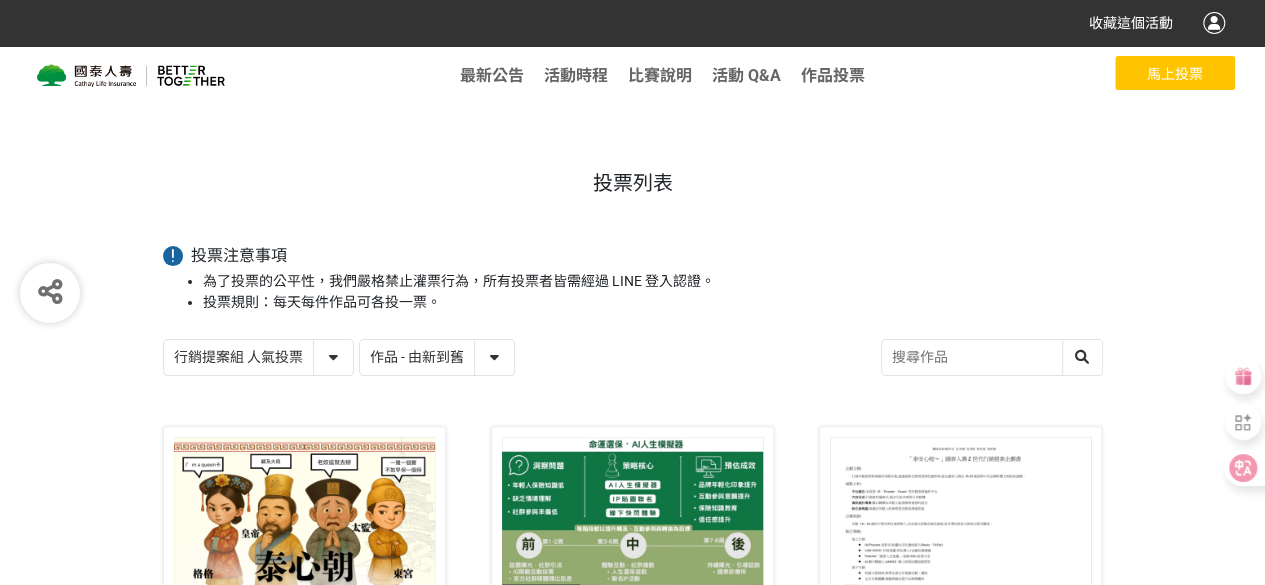click at bounding box center [992, 357] 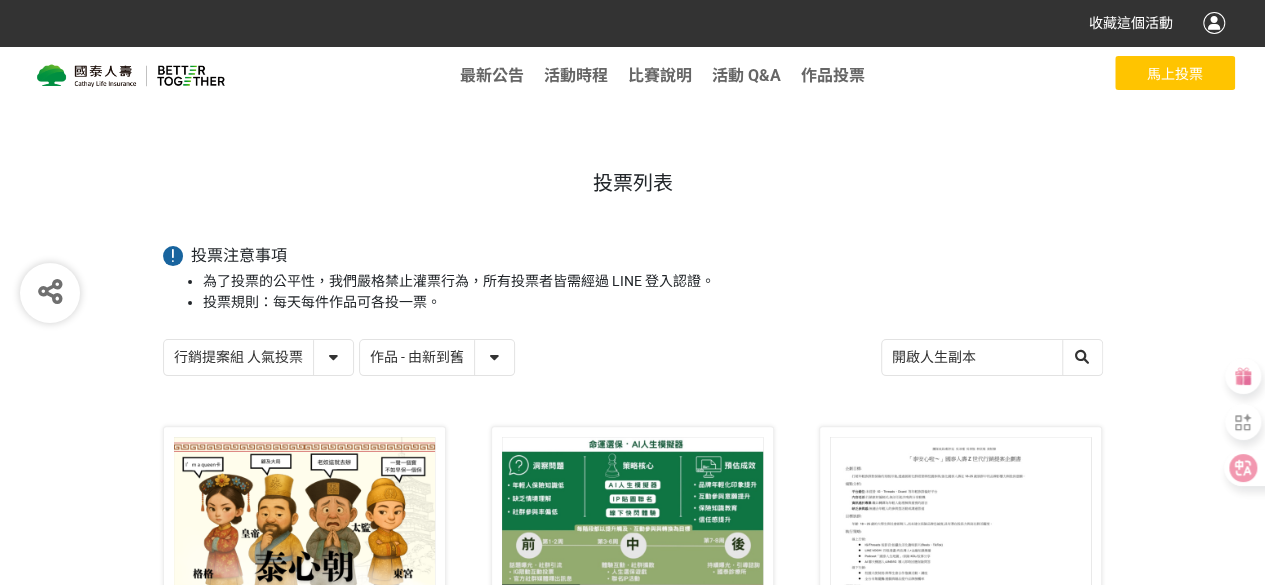 type on "開啟人生副本" 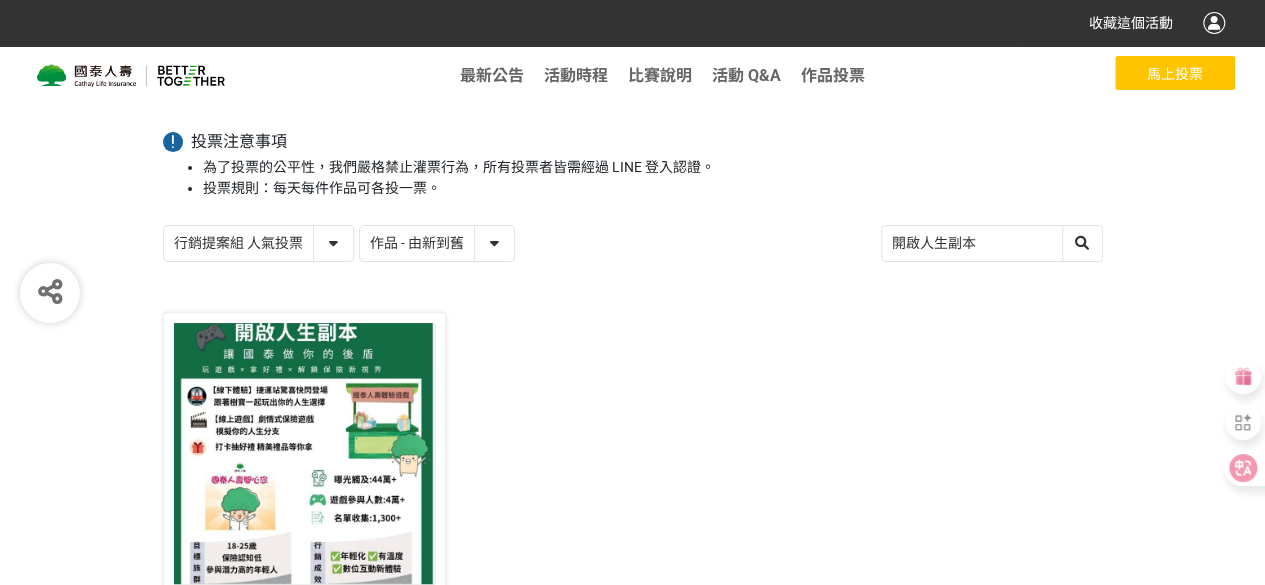 scroll, scrollTop: 400, scrollLeft: 0, axis: vertical 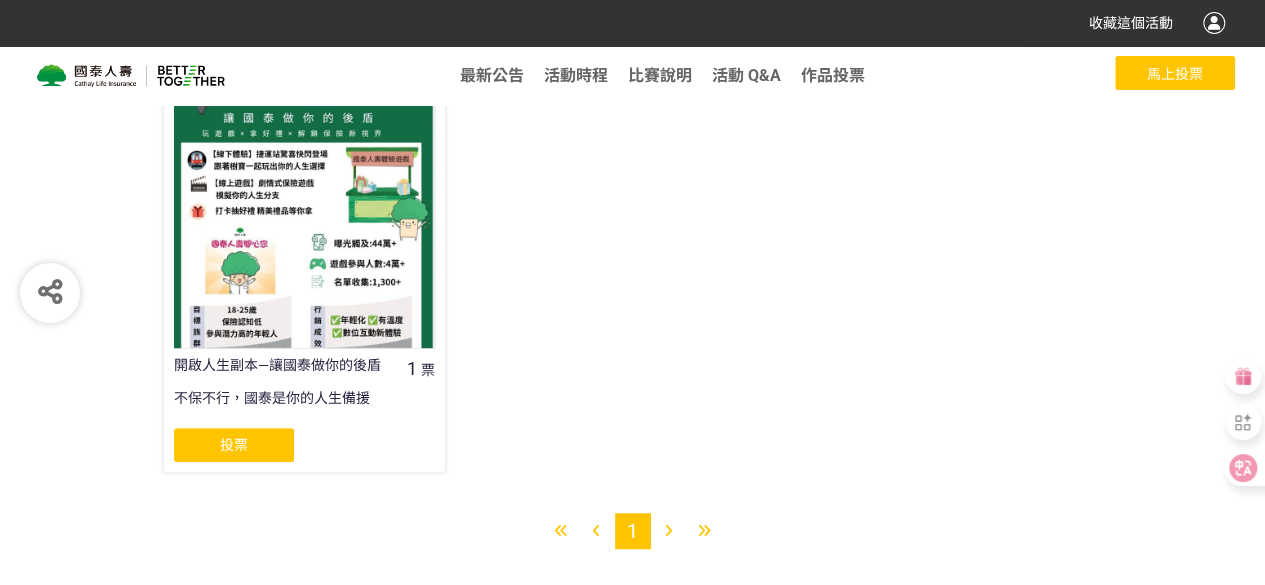 click on "開啟人生副本—讓國泰做你的後盾 1 票 不保不行，國泰是你的人生備援 投票" at bounding box center (304, 274) 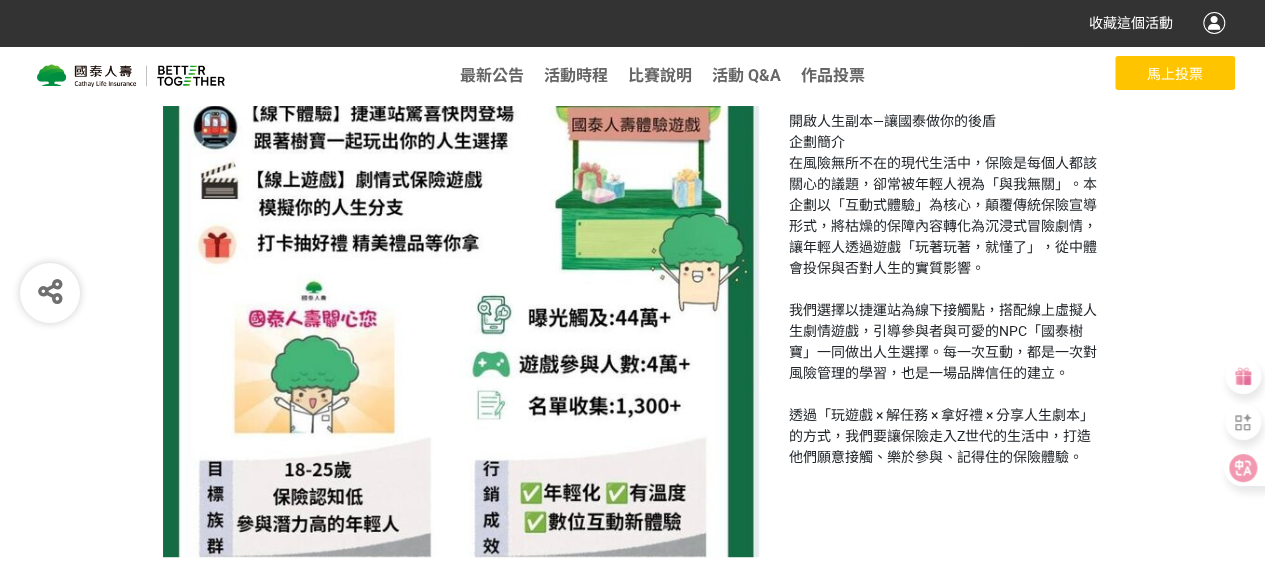 scroll, scrollTop: 0, scrollLeft: 0, axis: both 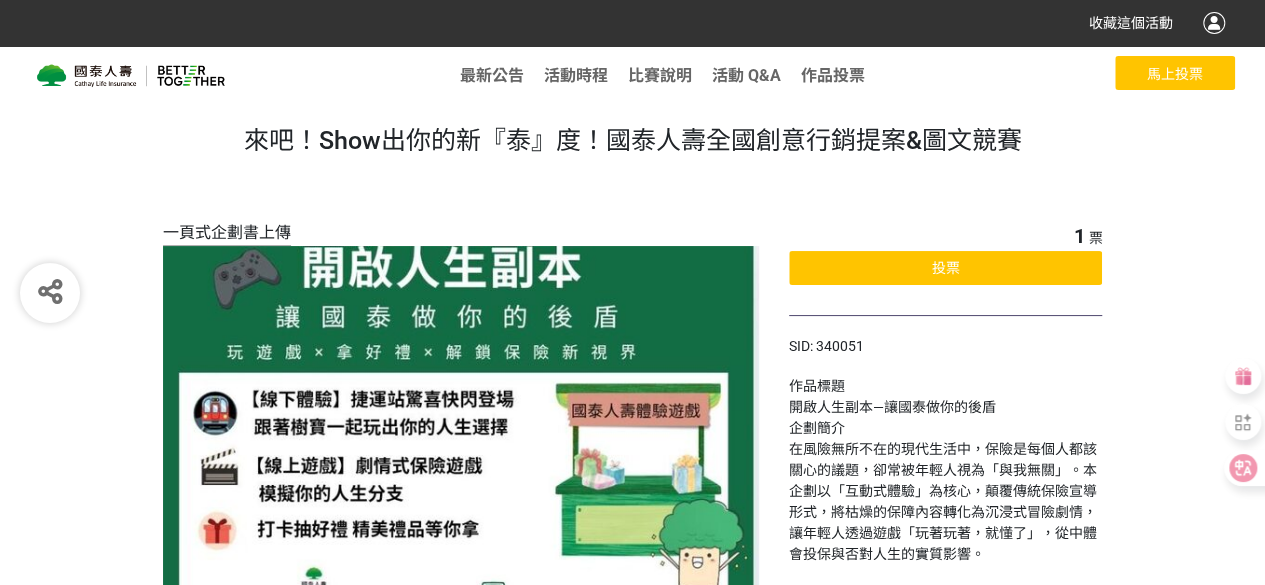 click on "投票" at bounding box center [946, 268] 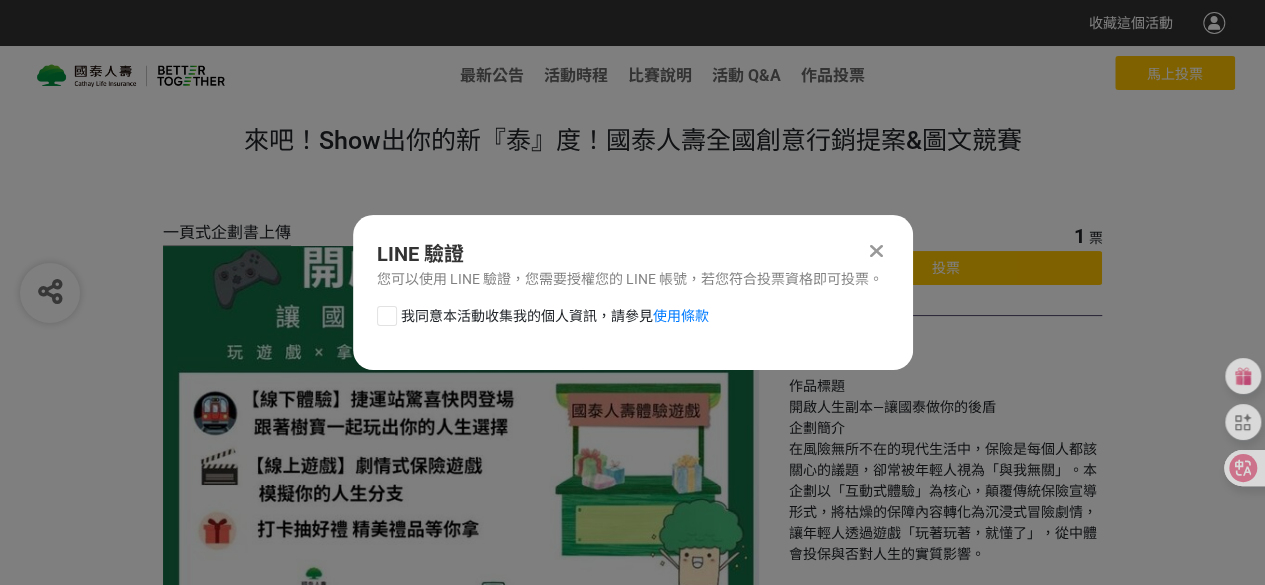 click at bounding box center [876, 251] 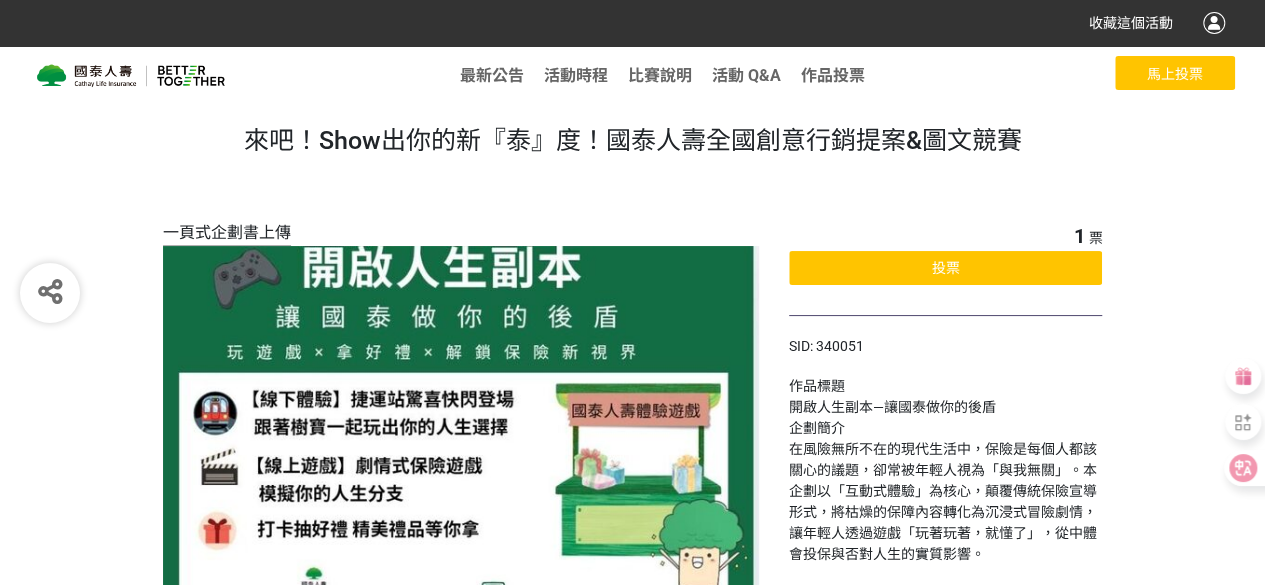 click on "投票" 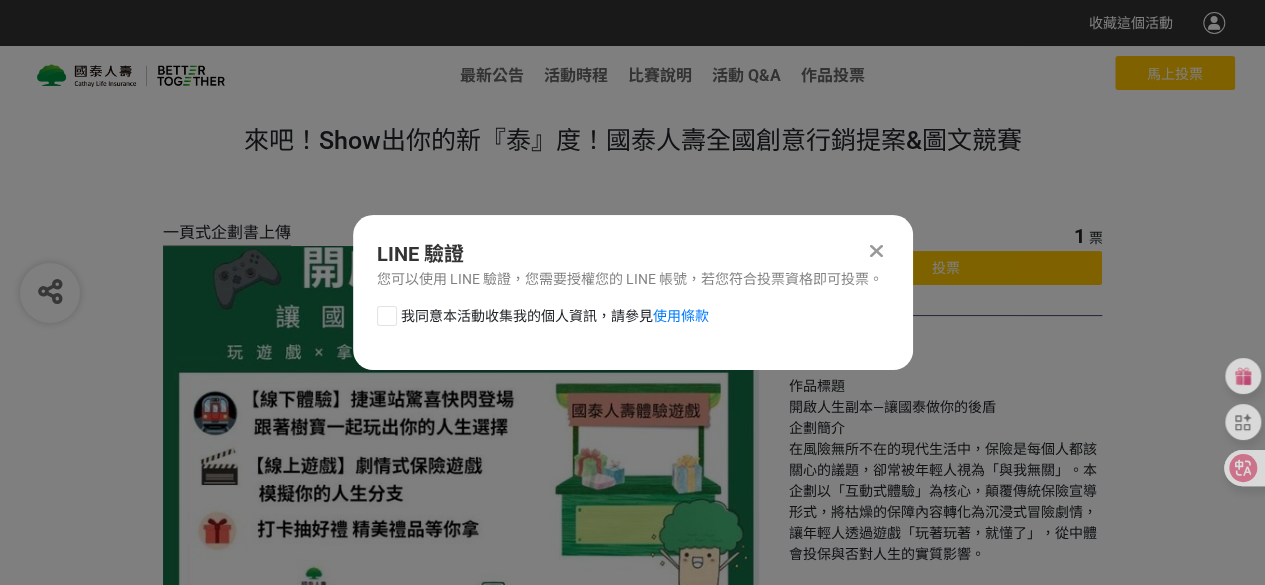 click at bounding box center (876, 251) 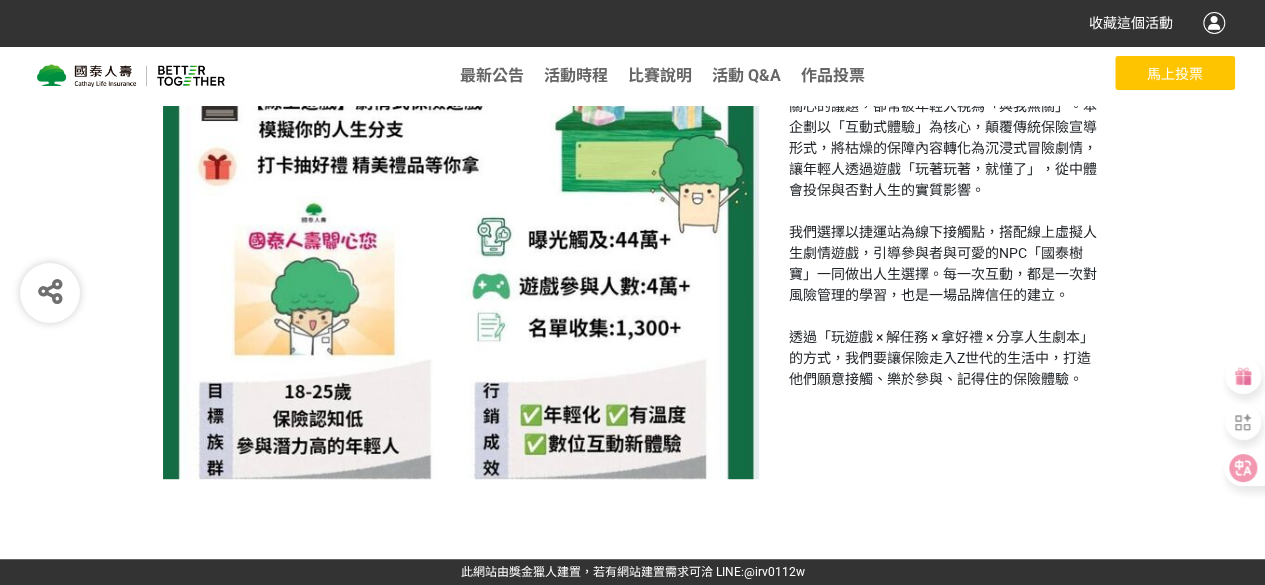 scroll, scrollTop: 0, scrollLeft: 0, axis: both 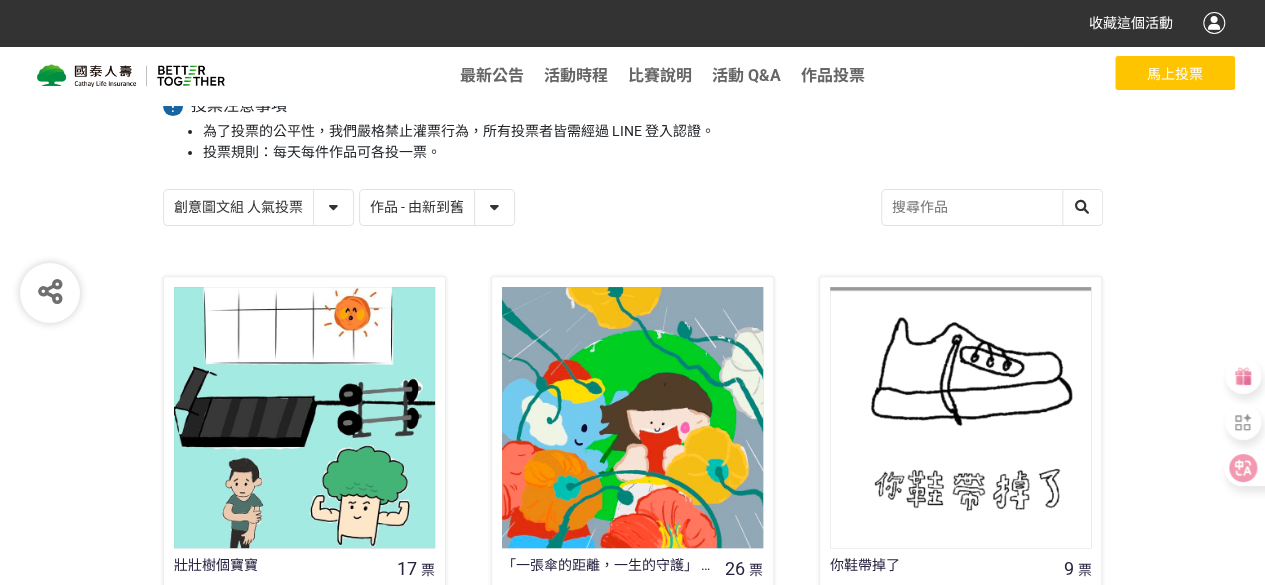 click at bounding box center (992, 207) 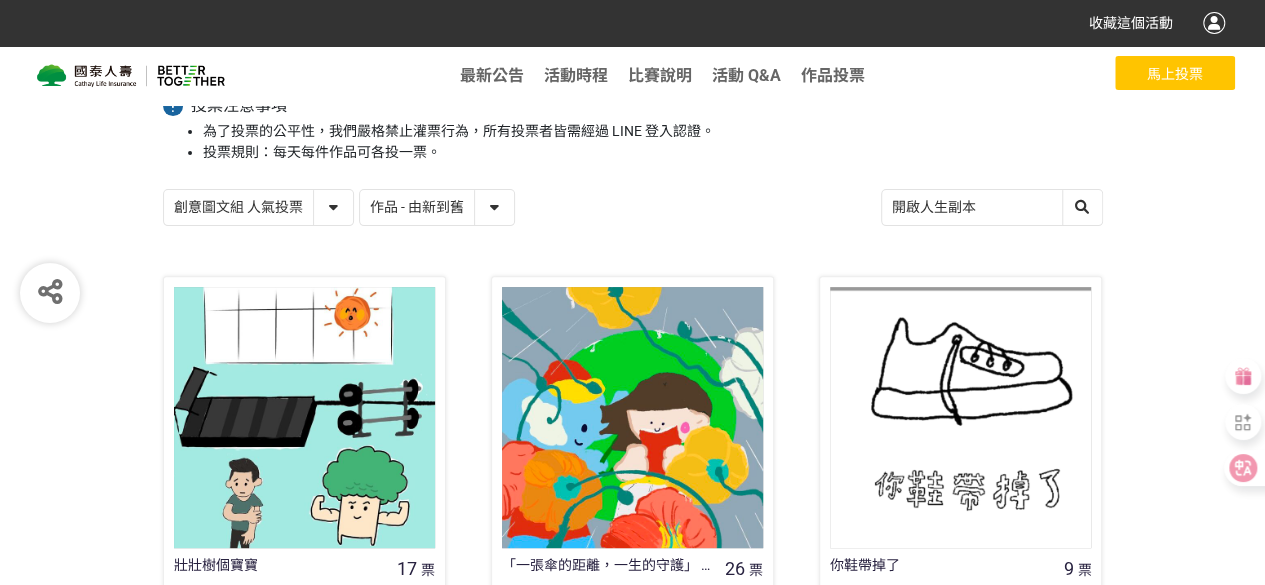 type on "開啟人生副本" 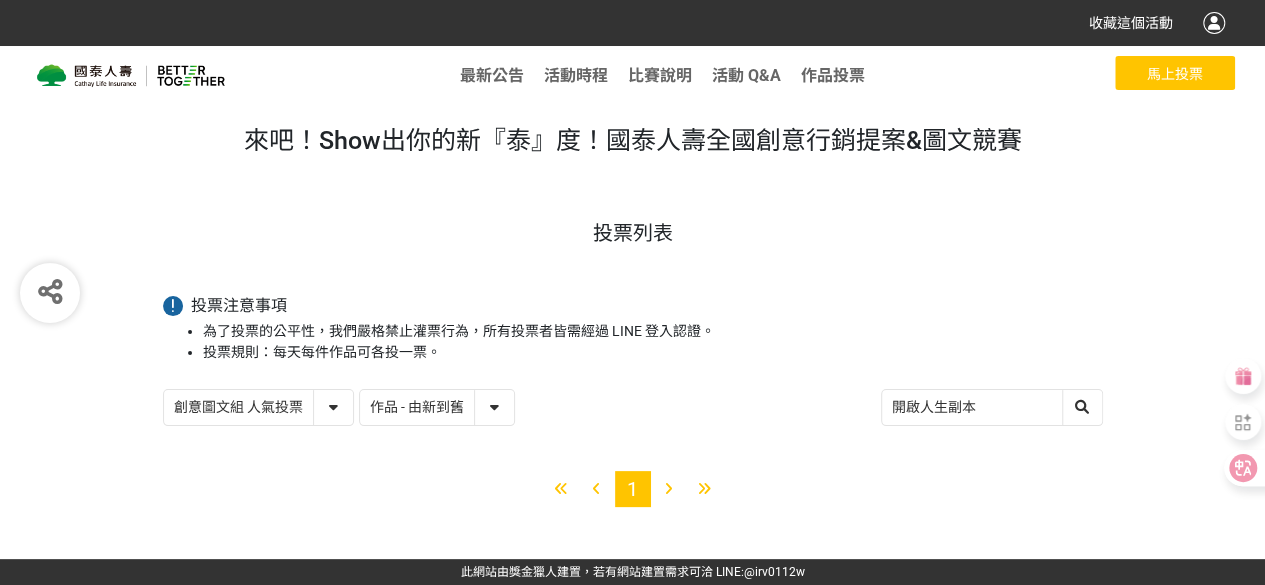 scroll, scrollTop: 0, scrollLeft: 0, axis: both 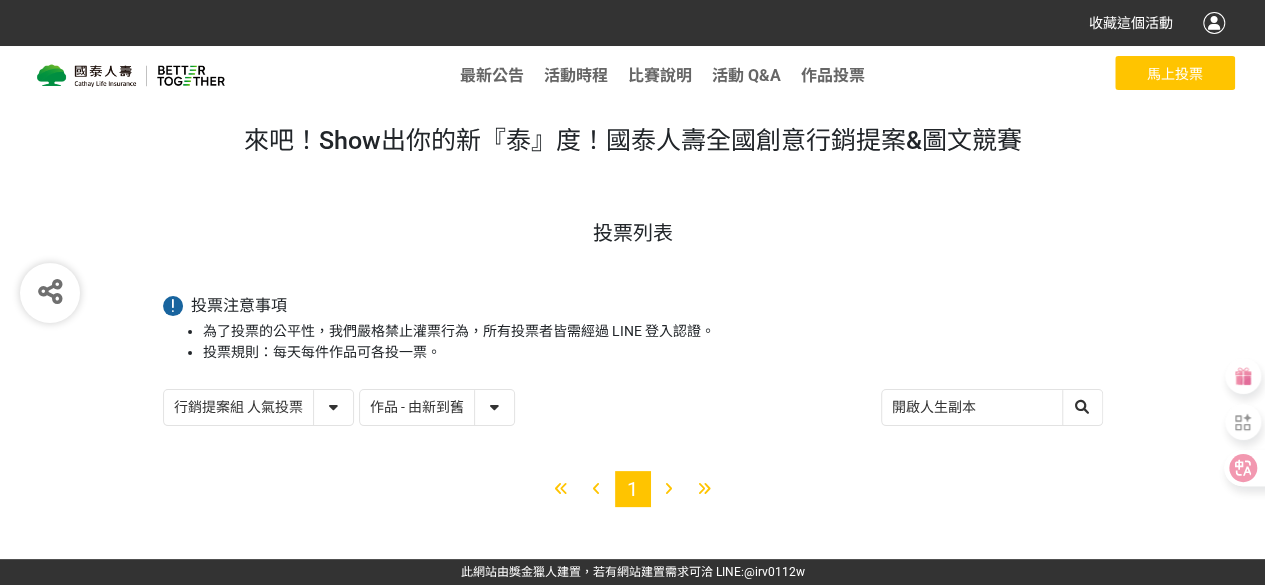 click on "創意圖文組 人氣投票 行銷提案組 人氣投票" at bounding box center (258, 407) 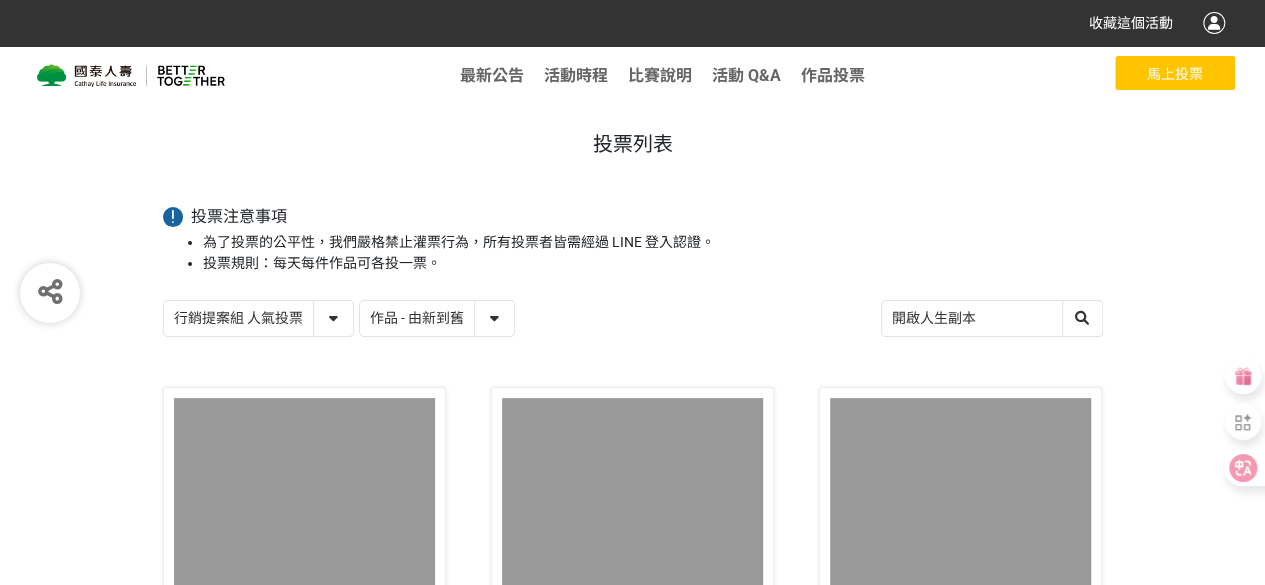 scroll, scrollTop: 0, scrollLeft: 0, axis: both 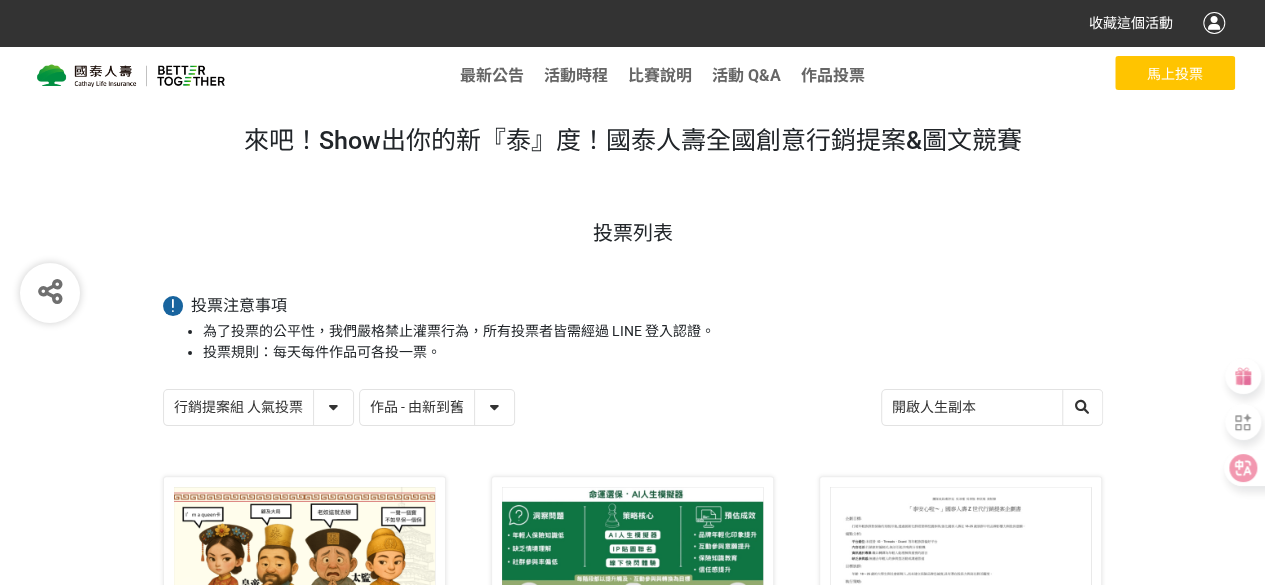 click on "開啟人生副本" at bounding box center (992, 407) 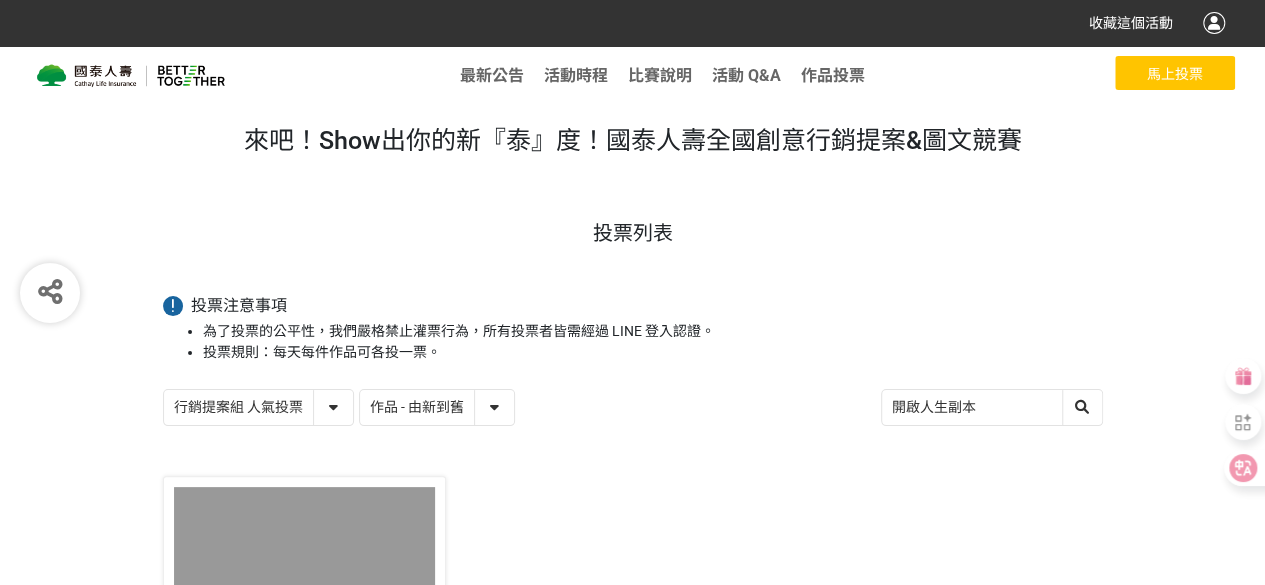 scroll, scrollTop: 400, scrollLeft: 0, axis: vertical 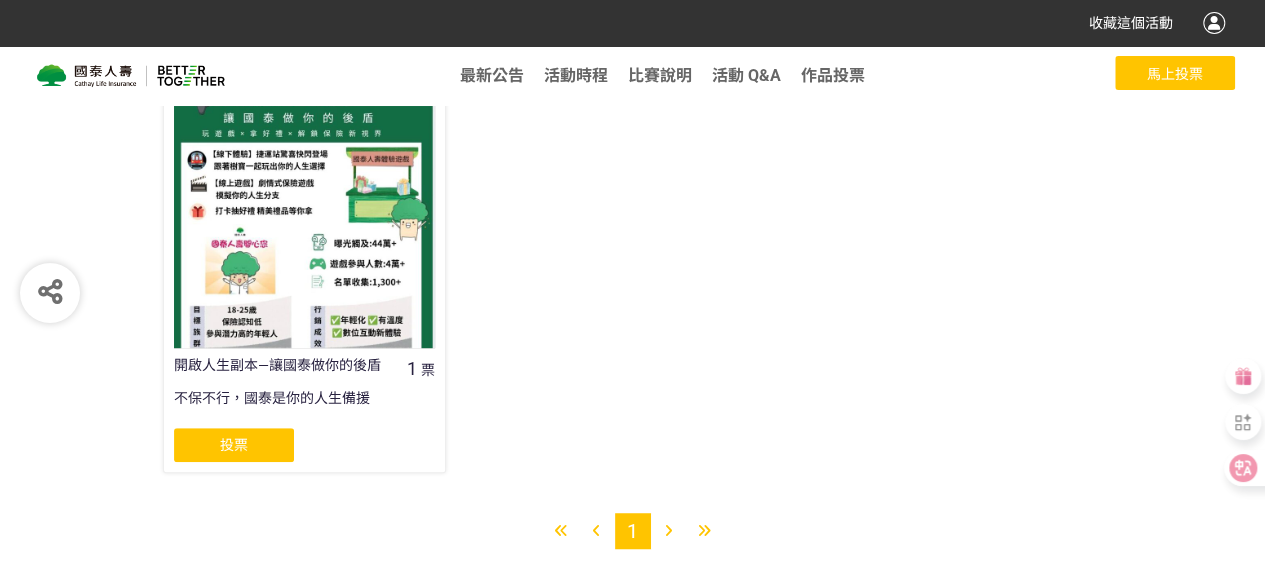 click on "開啟人生副本—讓國泰做你的後盾 1 票 不保不行，國泰是你的人生備援 投票" at bounding box center (304, 274) 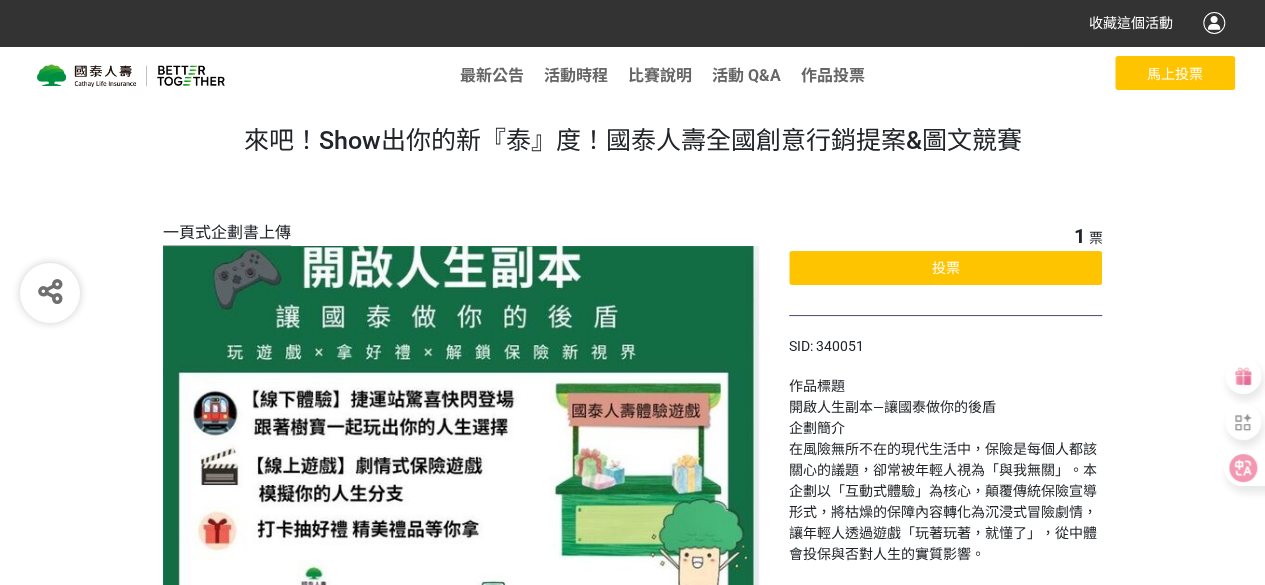 scroll, scrollTop: 0, scrollLeft: 0, axis: both 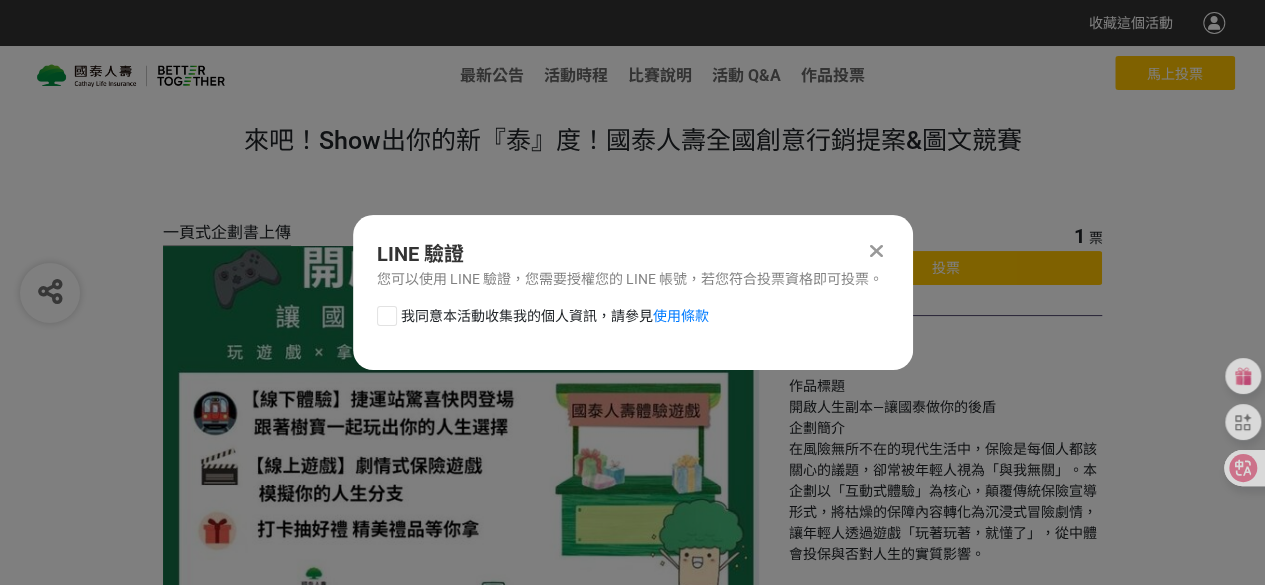 click at bounding box center (387, 316) 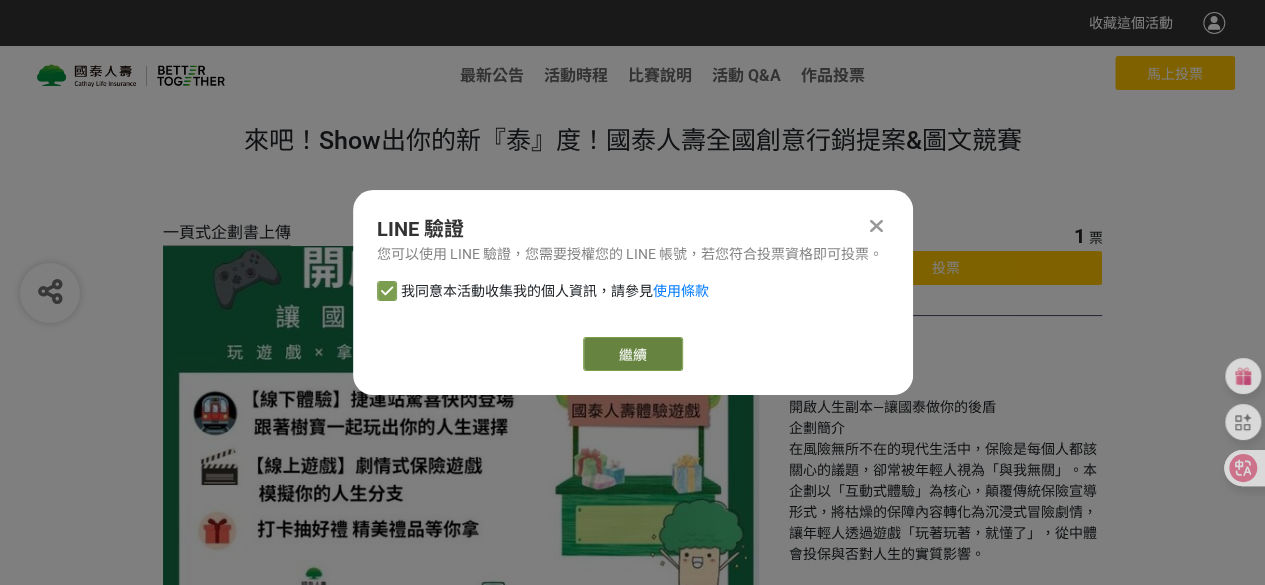 click on "繼續" at bounding box center (633, 354) 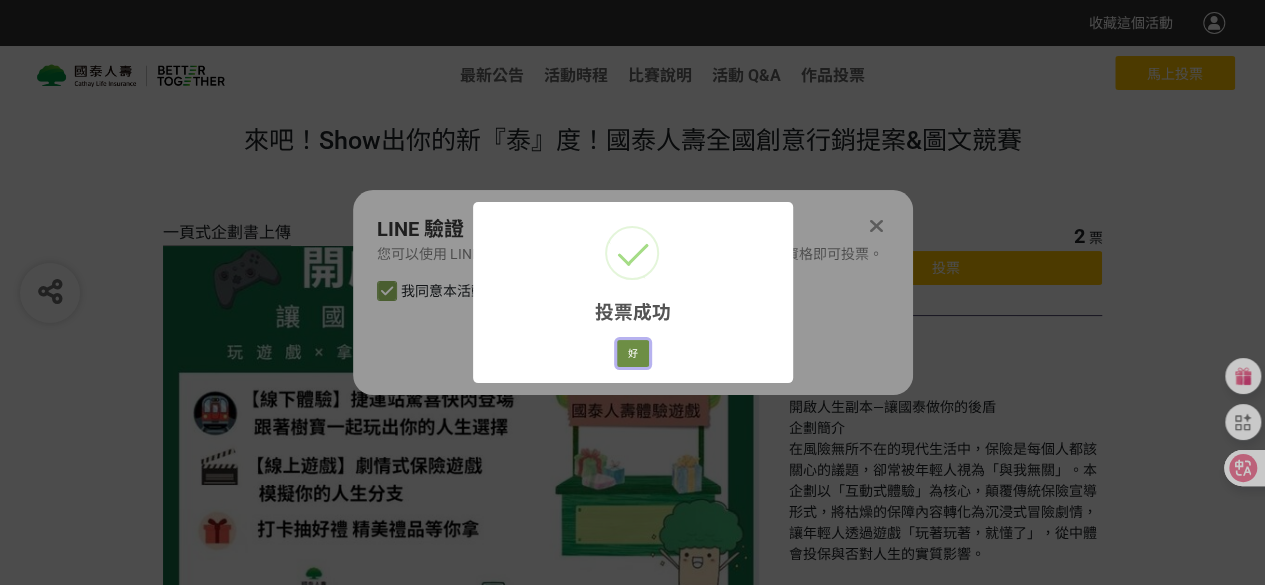 click on "好" at bounding box center (633, 354) 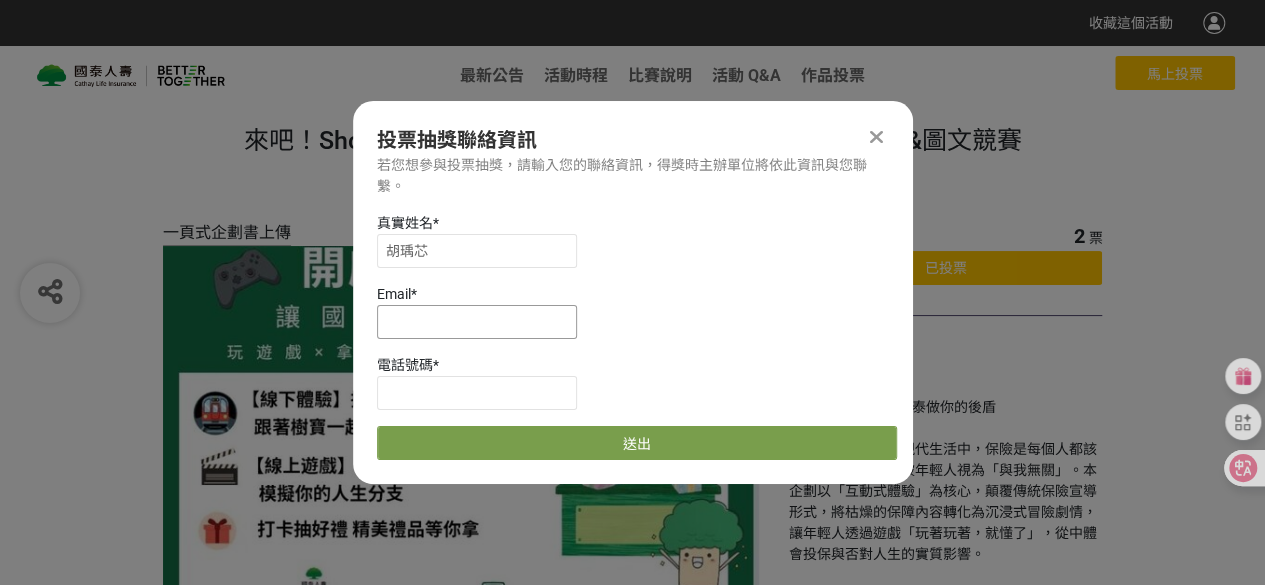 click at bounding box center [477, 322] 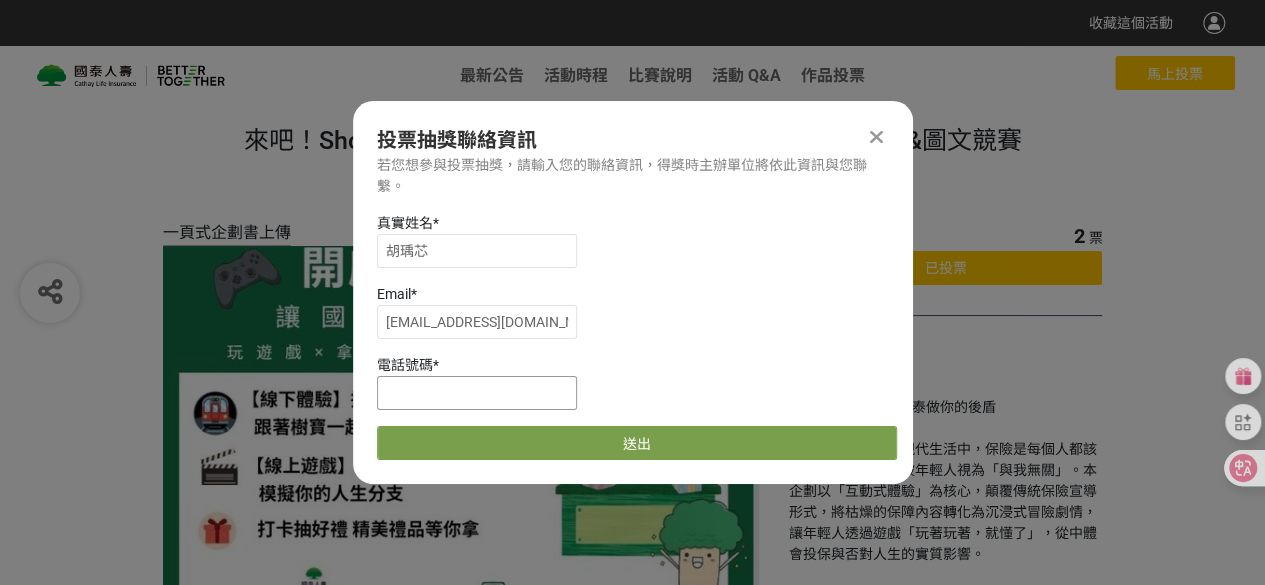 click at bounding box center [477, 393] 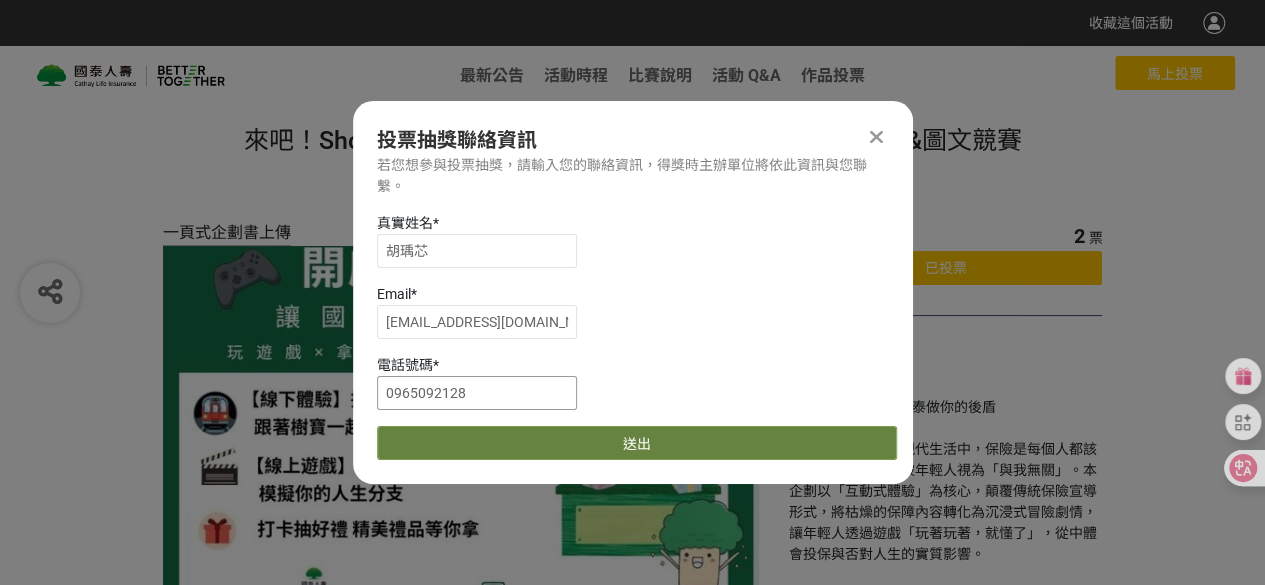 type on "0965092128" 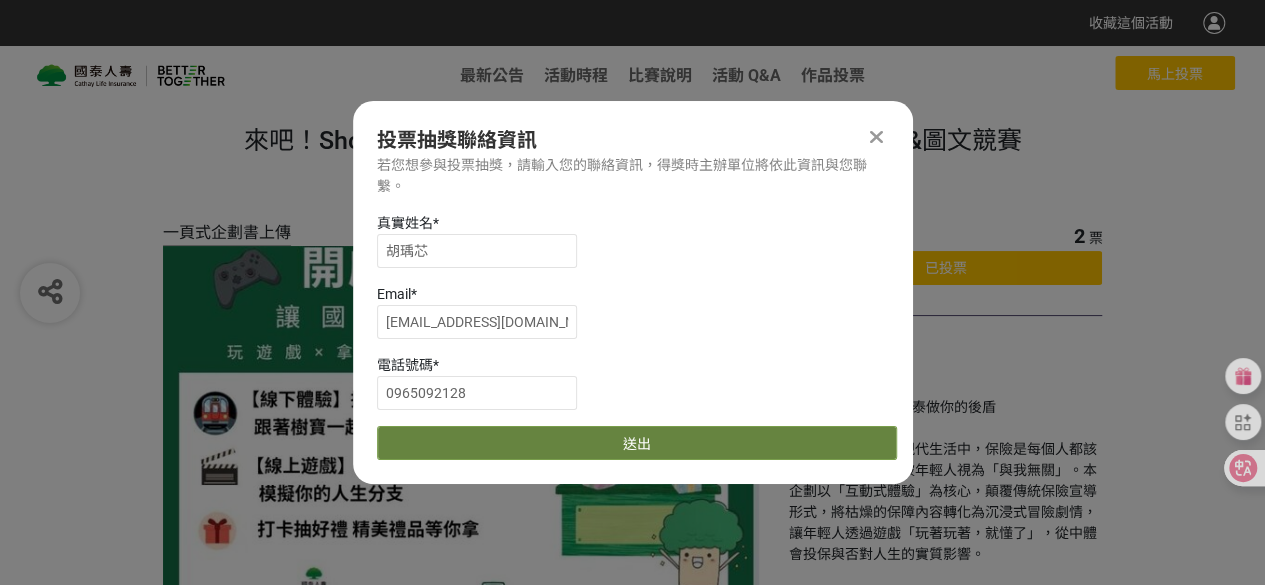 click on "送出" at bounding box center (637, 443) 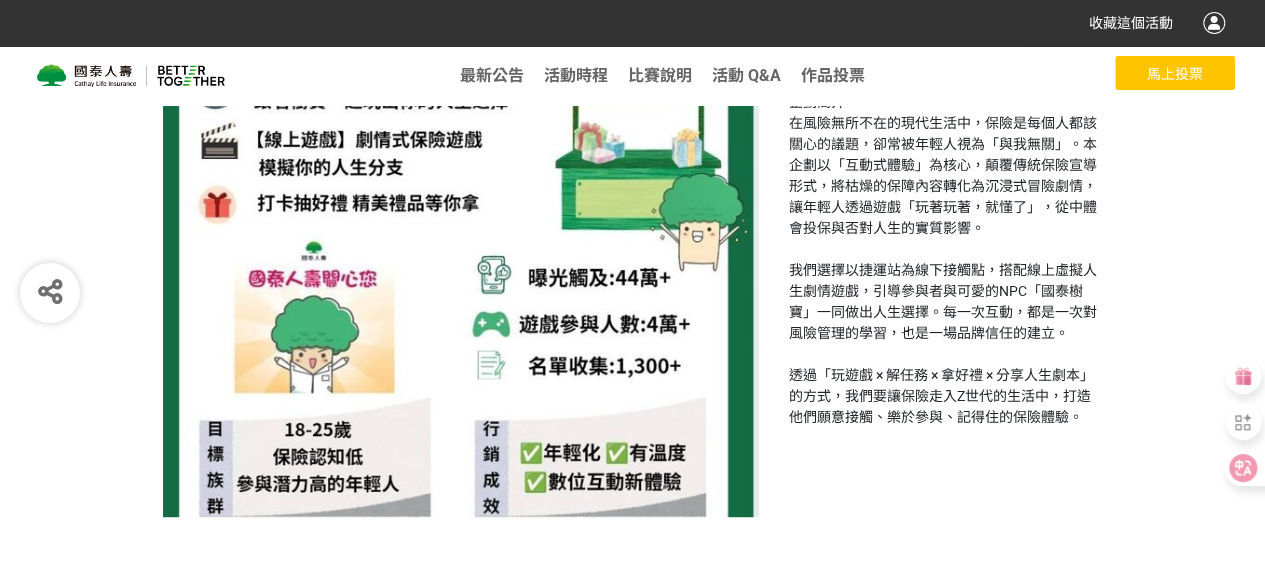 scroll, scrollTop: 0, scrollLeft: 0, axis: both 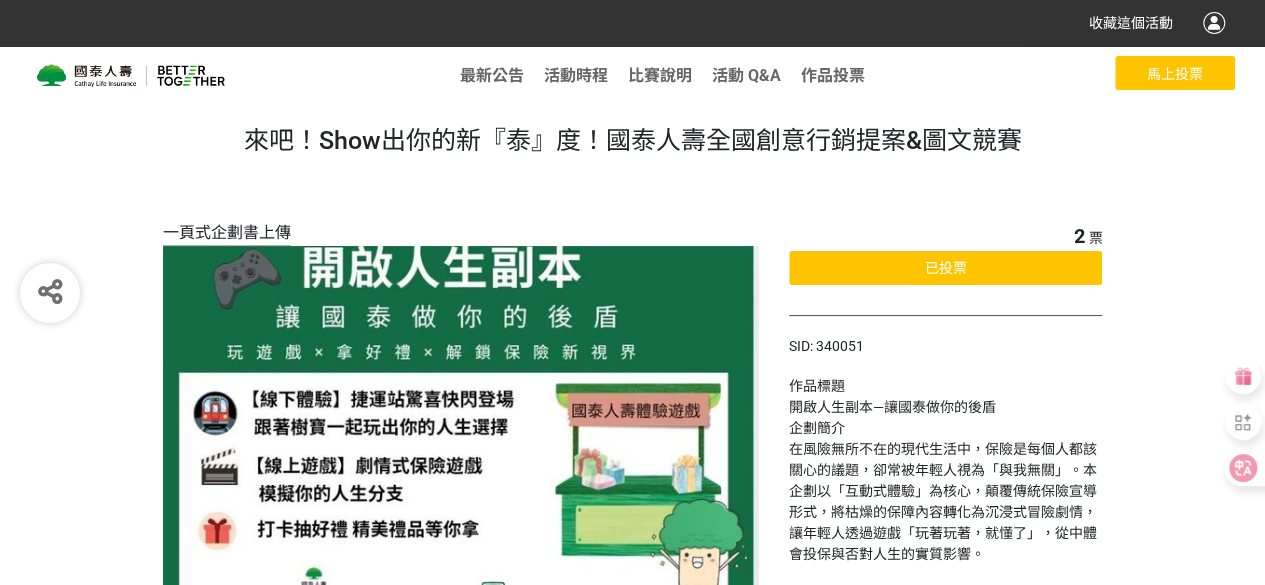 click on "來吧！Show出你的新『泰』度！國泰人壽全國創意行銷提案&圖文競賽 一頁式企劃書上傳 2 票 已投票 SID: 340051 作品標題 開啟人生副本—讓國泰做你的後盾 企劃簡介 在風險無所不在的現代生活中，保險是每個人都該關心的議題，卻常被年輕人視為「與我無關」。本企劃以「互動式體驗」為核心，顛覆傳統保險宣導形式，將枯燥的保障內容轉化為沉浸式冒險劇情，讓年輕人透過遊戲「玩著玩著，就懂了」，從中體會投保與否對人生的實質影響。
我們選擇以捷運站為線下接觸點，搭配線上虛擬人生劇情遊戲，引導參與者與可愛的NPC「國泰樹寶」一同做出人生選擇。每一次互動，都是一次對風險管理的學習，也是一場品牌信任的建立。" at bounding box center (632, 484) 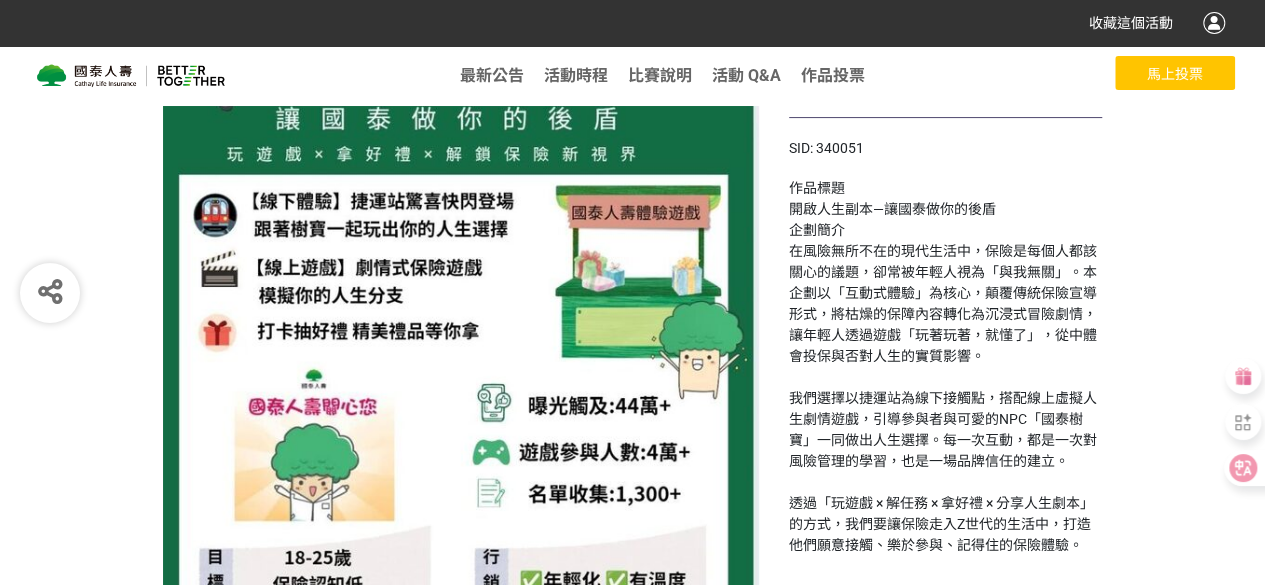 scroll, scrollTop: 0, scrollLeft: 0, axis: both 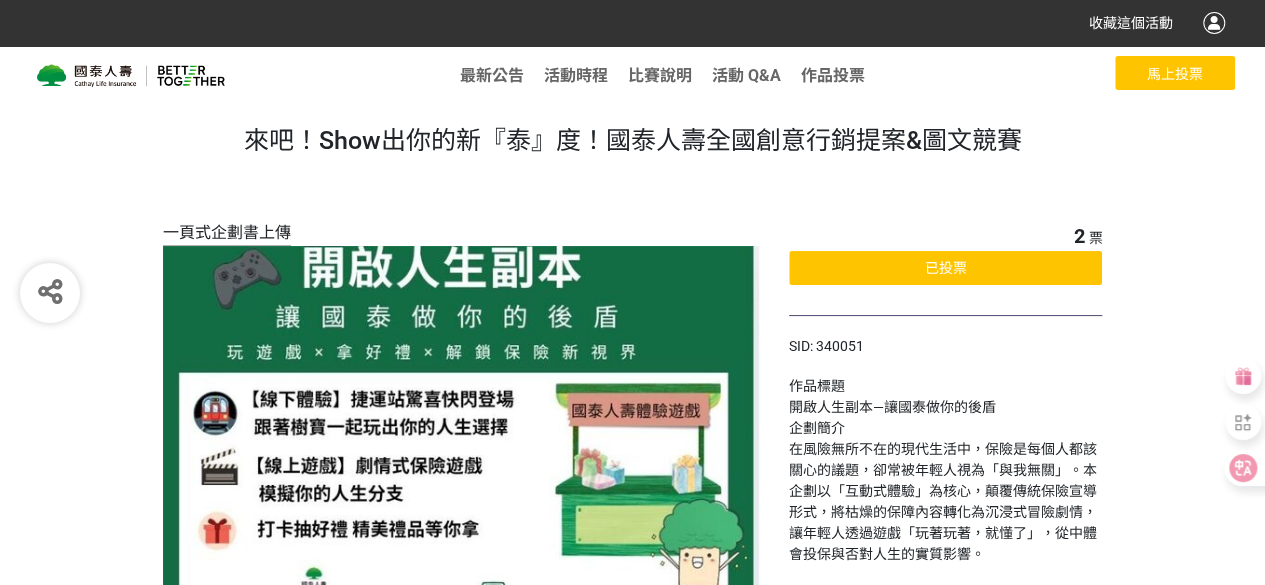 select on "13115" 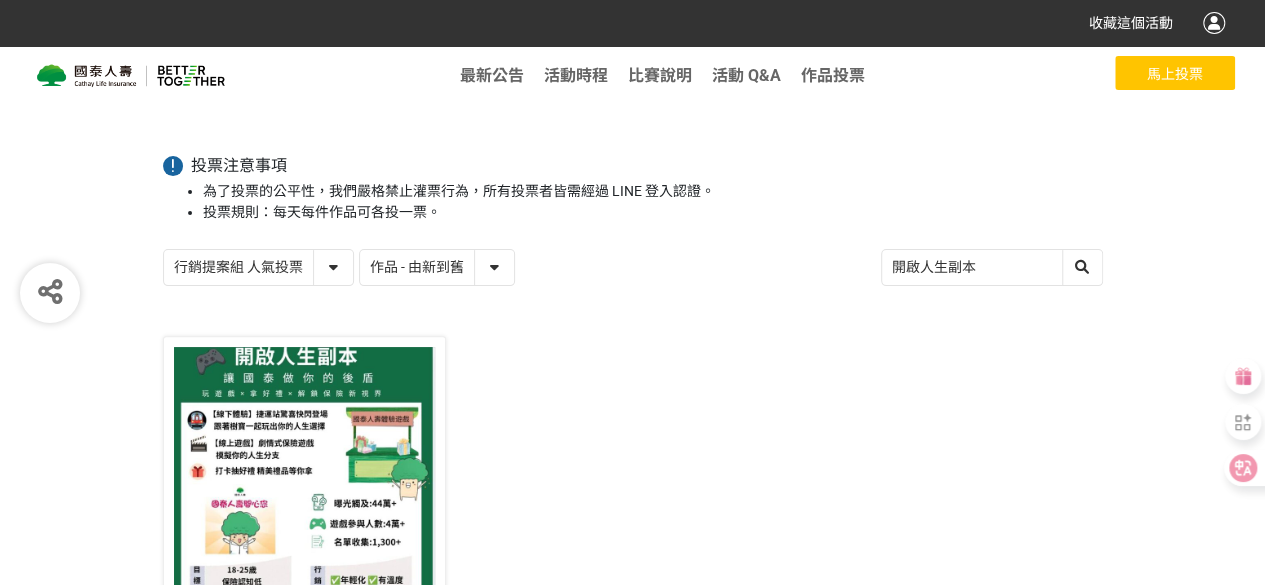 scroll, scrollTop: 0, scrollLeft: 0, axis: both 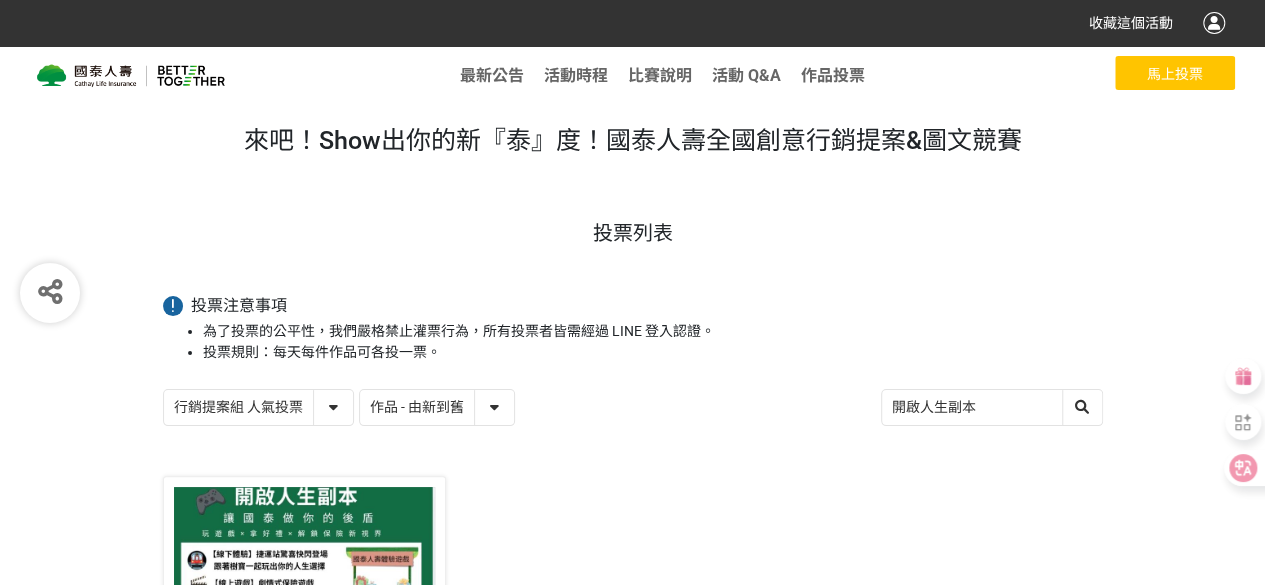 click on "作品 - 由新到舊 作品 - 由舊到新 票數 - 由多到少 票數 - 由少到多" at bounding box center [437, 407] 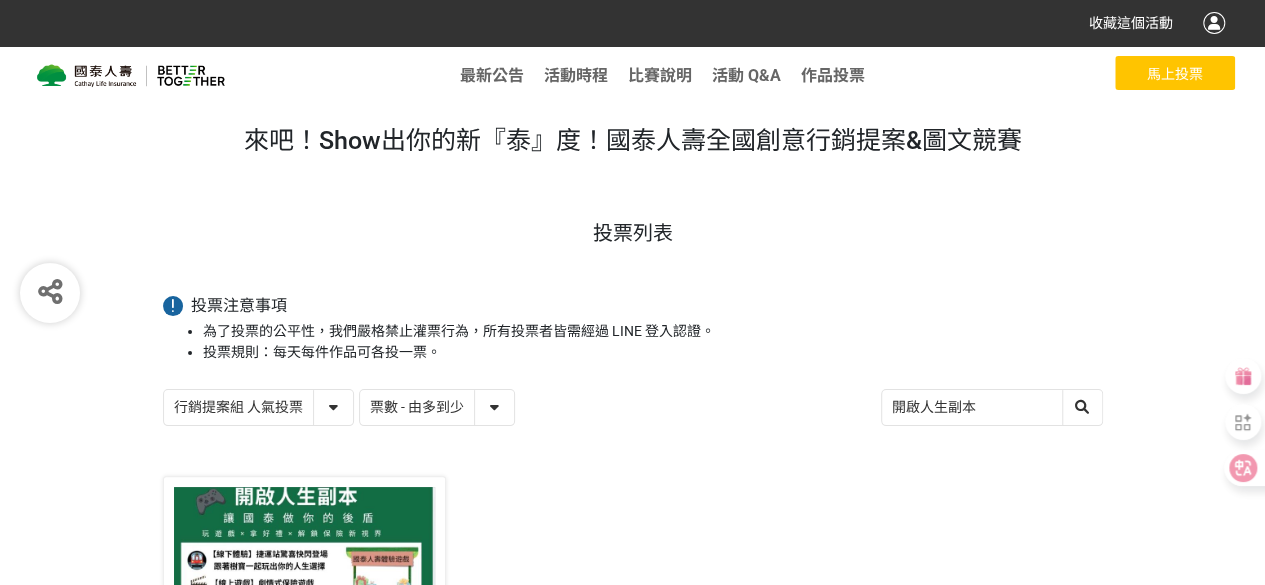 click on "作品 - 由新到舊 作品 - 由舊到新 票數 - 由多到少 票數 - 由少到多" at bounding box center [437, 407] 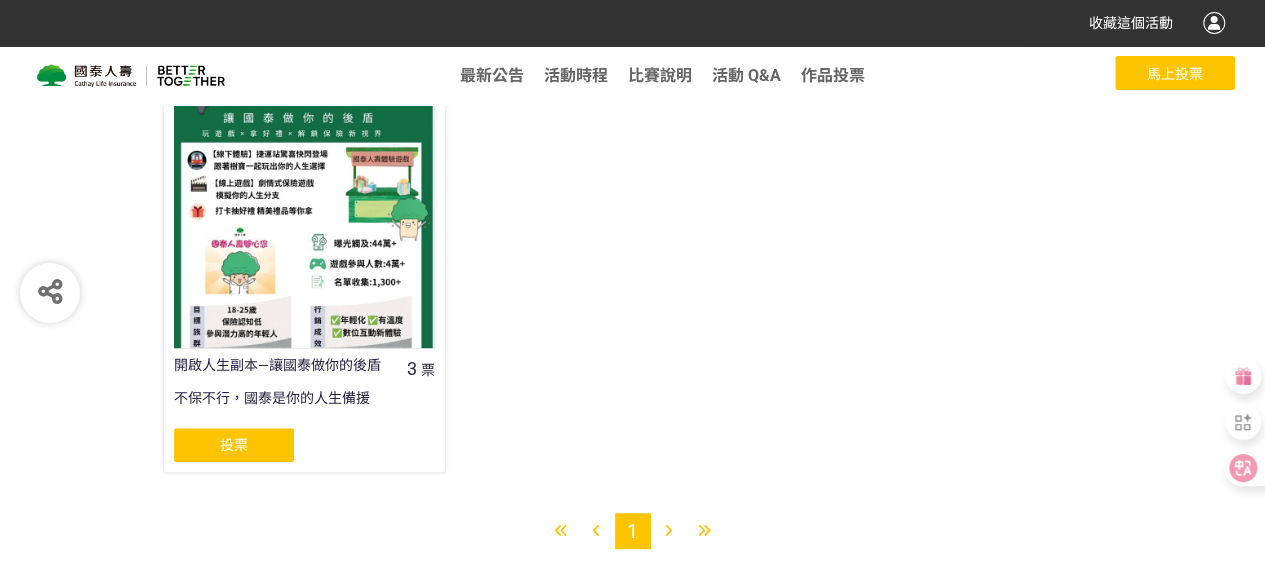 scroll, scrollTop: 200, scrollLeft: 0, axis: vertical 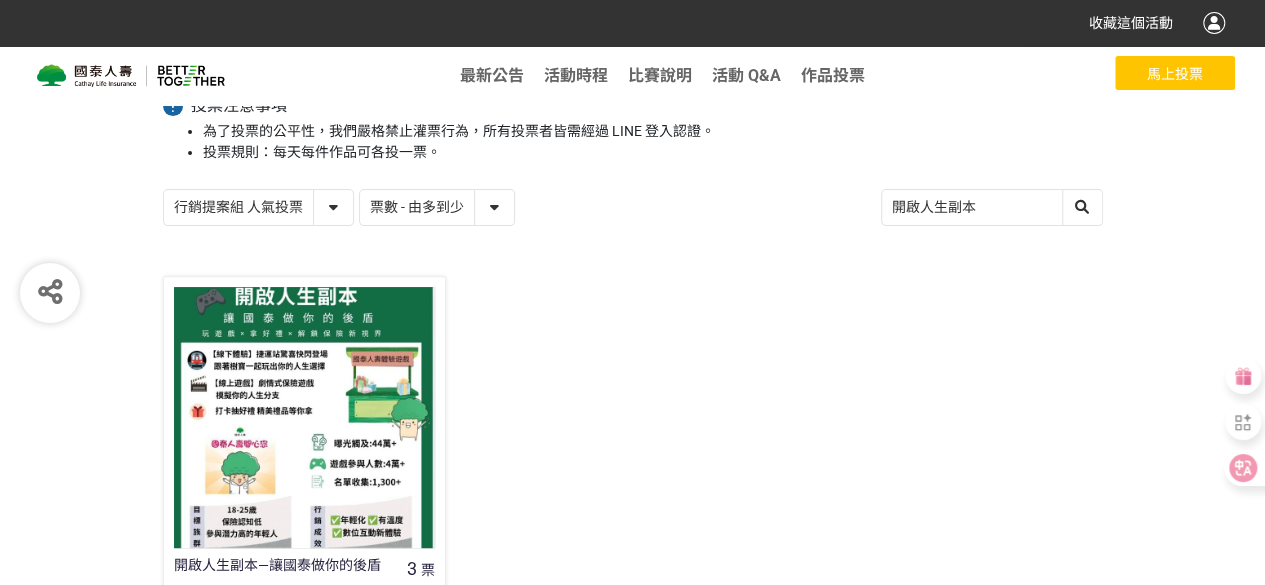 click on "作品 - 由新到舊 作品 - 由舊到新 票數 - 由多到少 票數 - 由少到多" at bounding box center [437, 207] 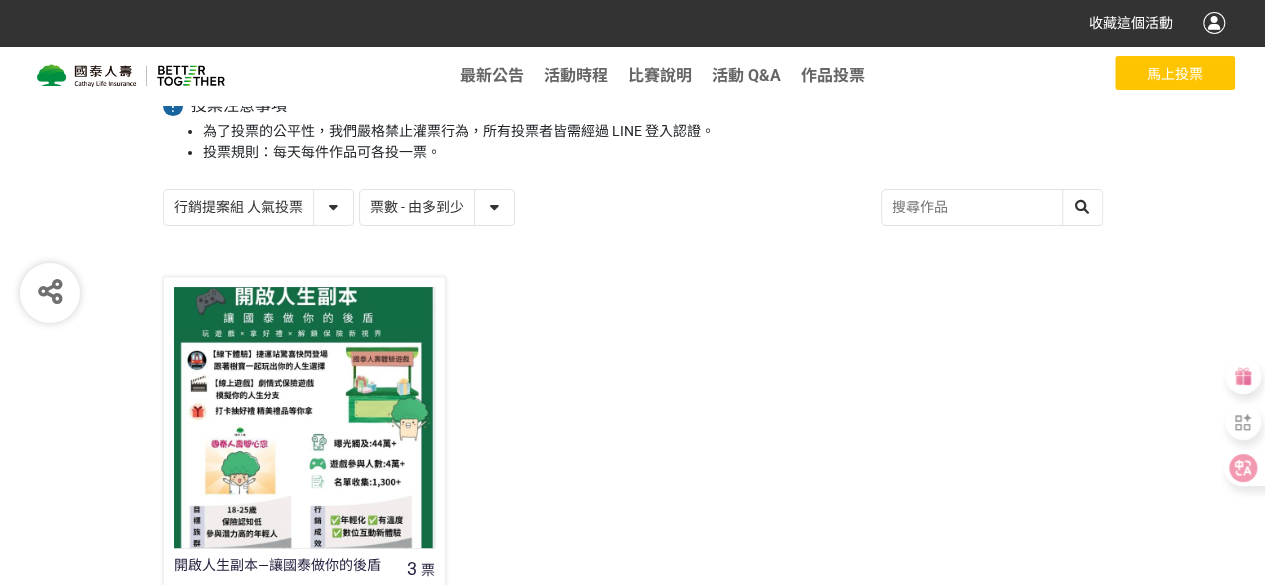 click at bounding box center [992, 207] 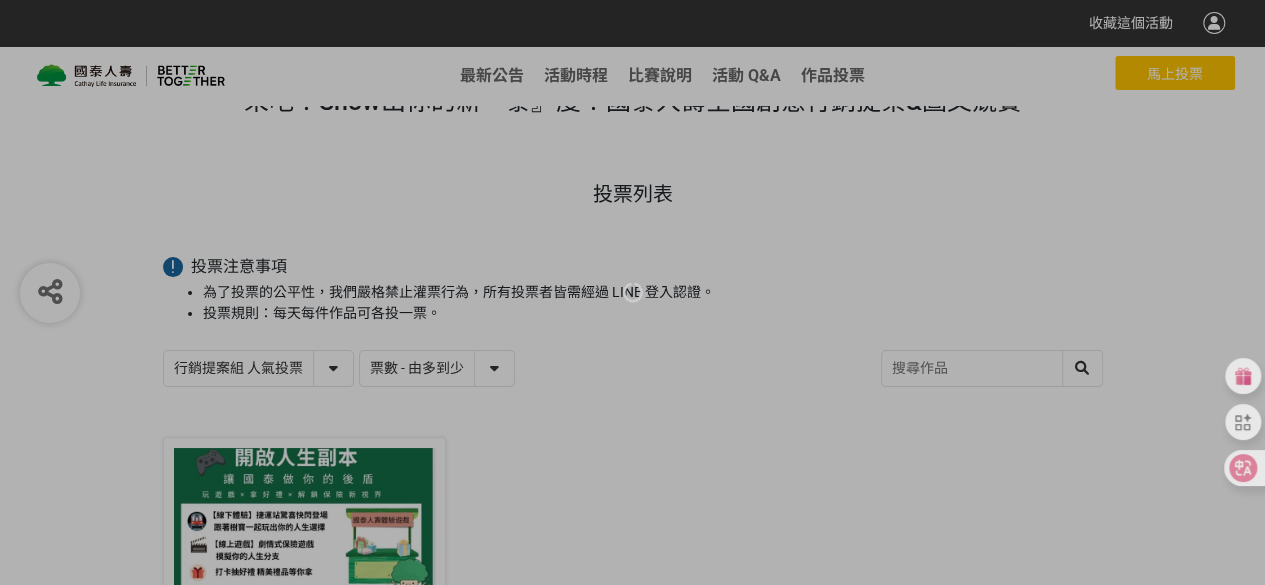 scroll, scrollTop: 0, scrollLeft: 0, axis: both 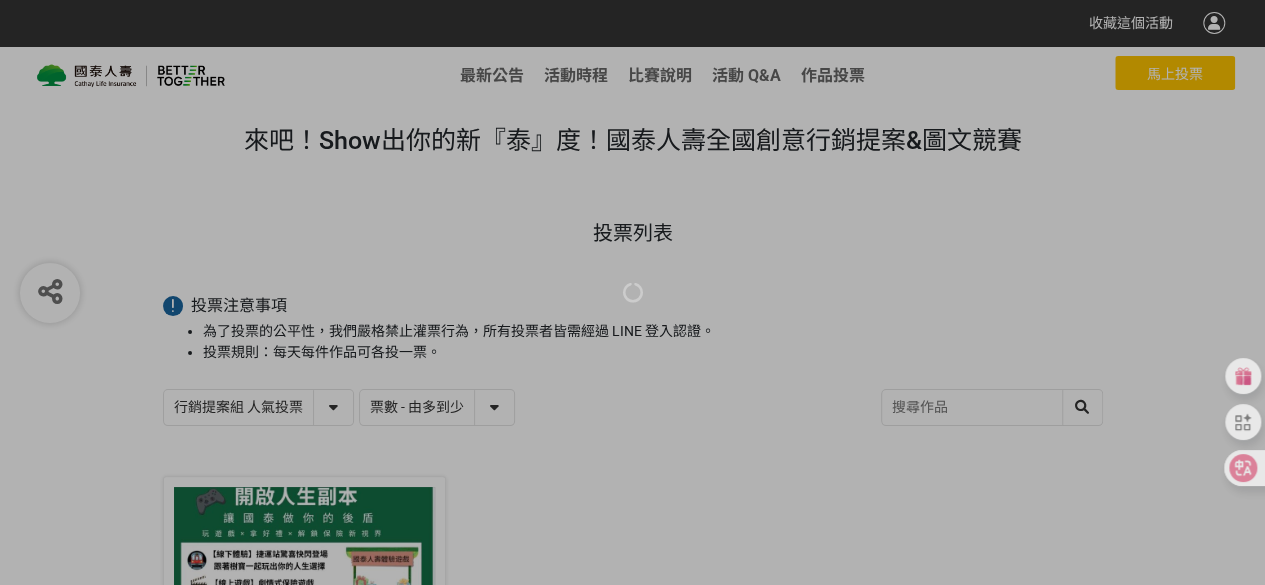 click at bounding box center [632, 292] 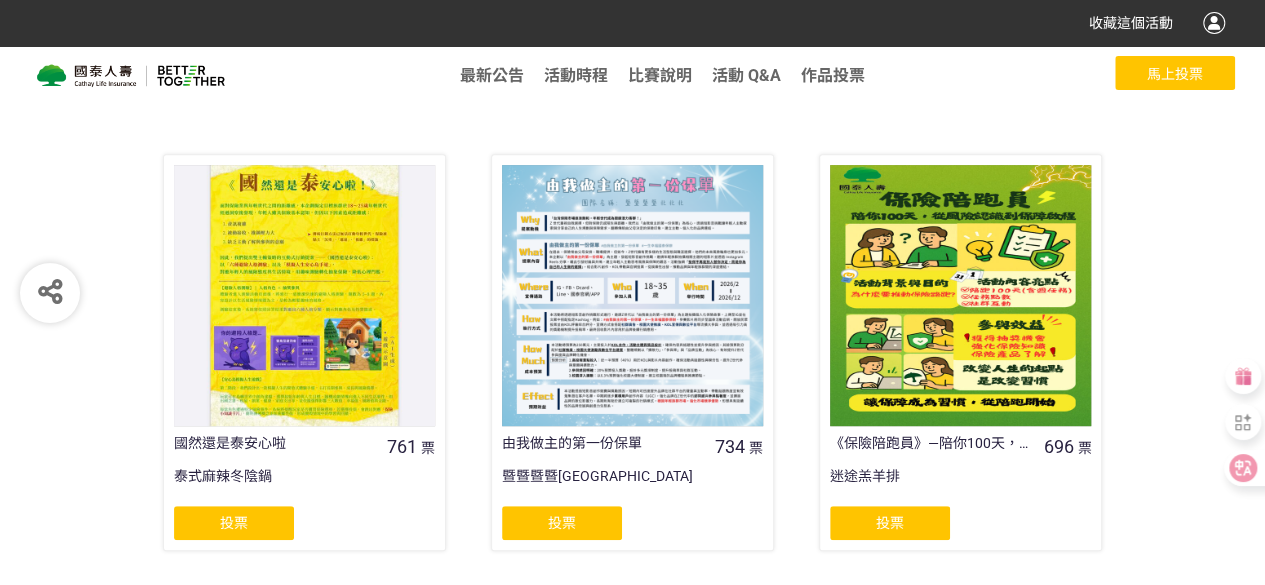 scroll, scrollTop: 0, scrollLeft: 0, axis: both 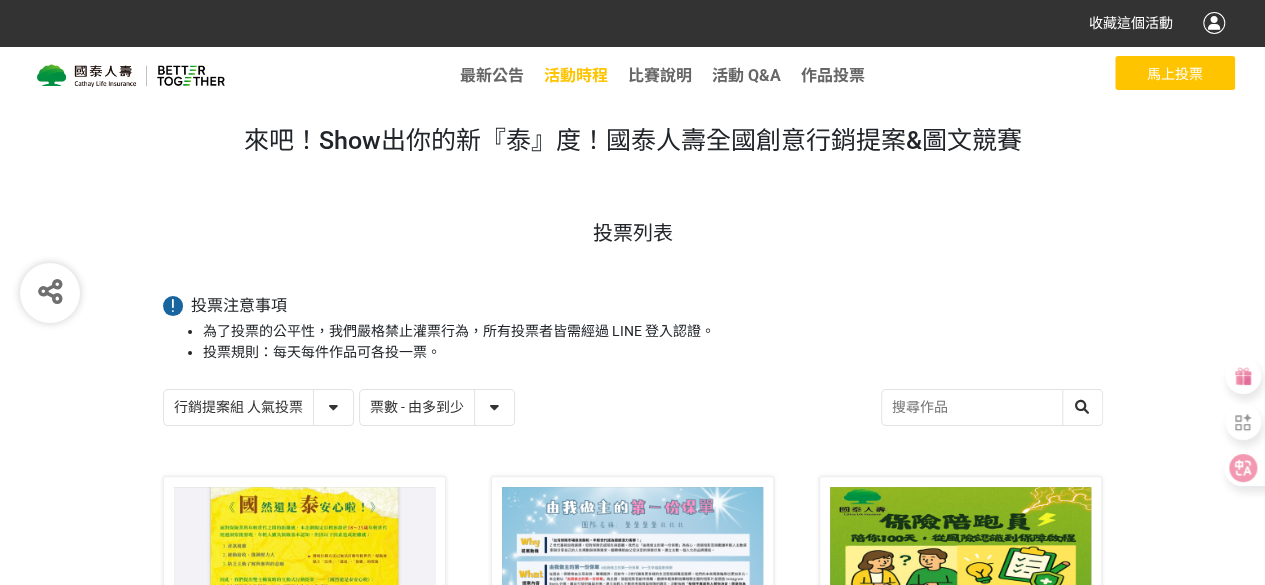 click on "活動時程" at bounding box center (576, 75) 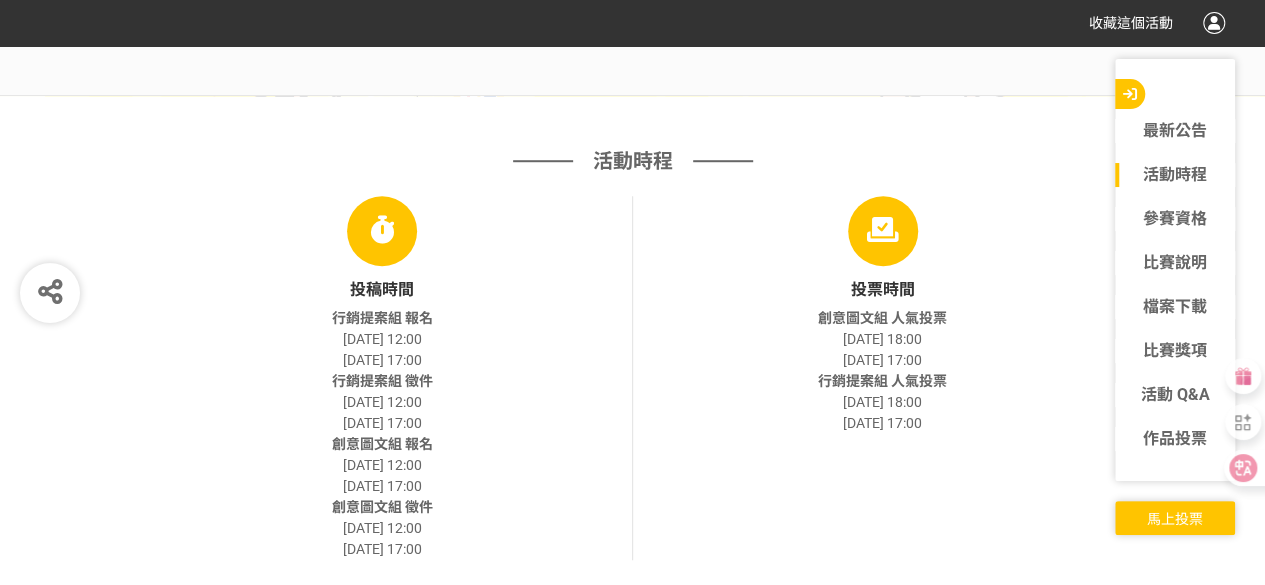 scroll, scrollTop: 743, scrollLeft: 0, axis: vertical 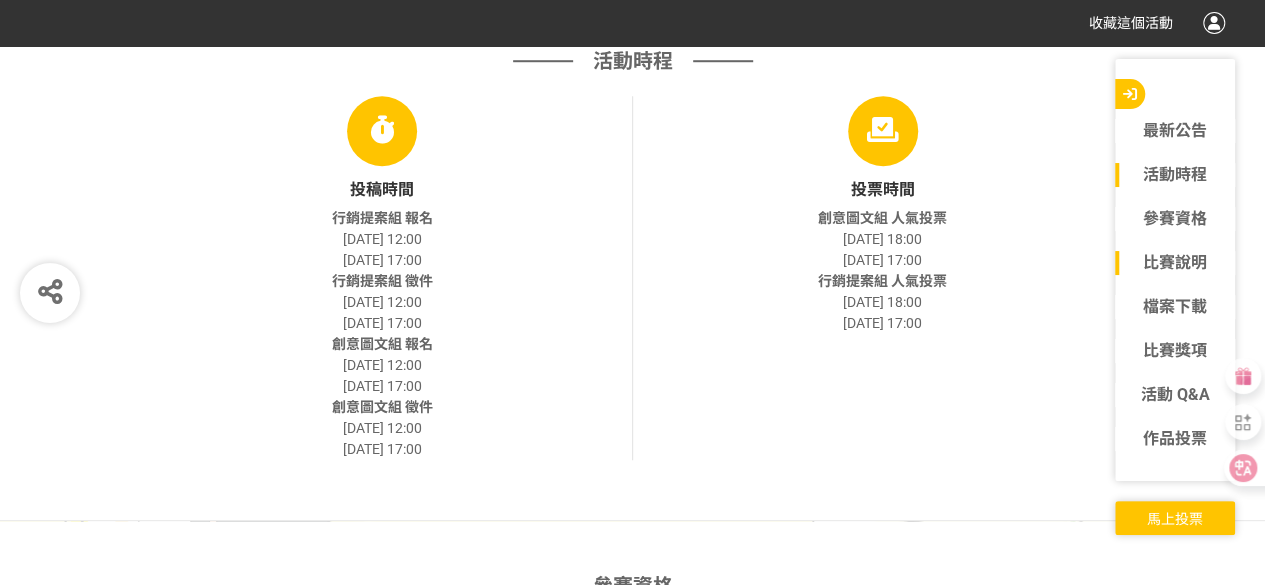 click on "比賽說明" 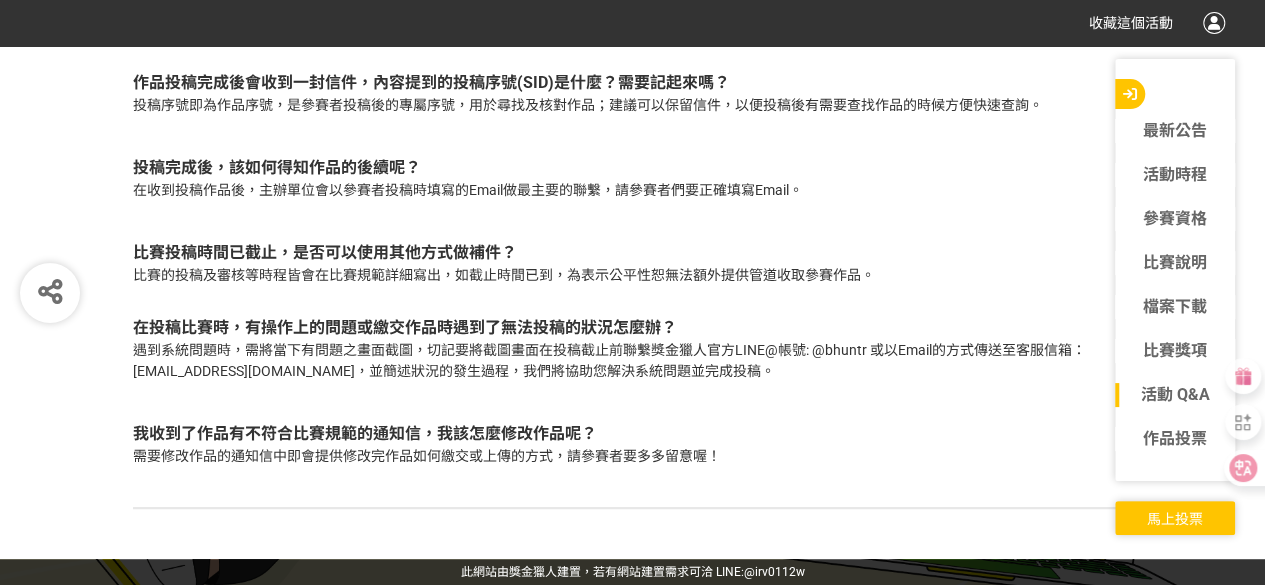 scroll, scrollTop: 12339, scrollLeft: 0, axis: vertical 